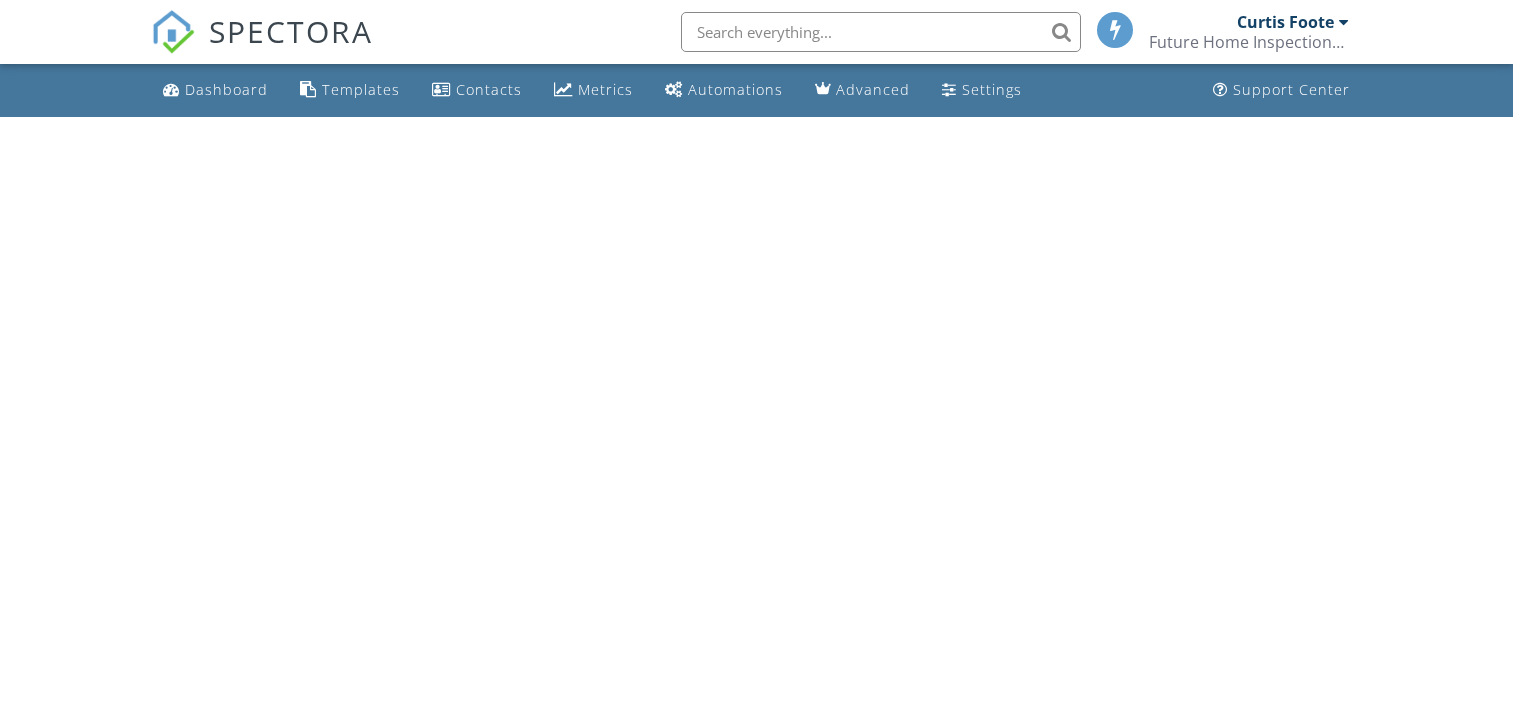 scroll, scrollTop: 0, scrollLeft: 0, axis: both 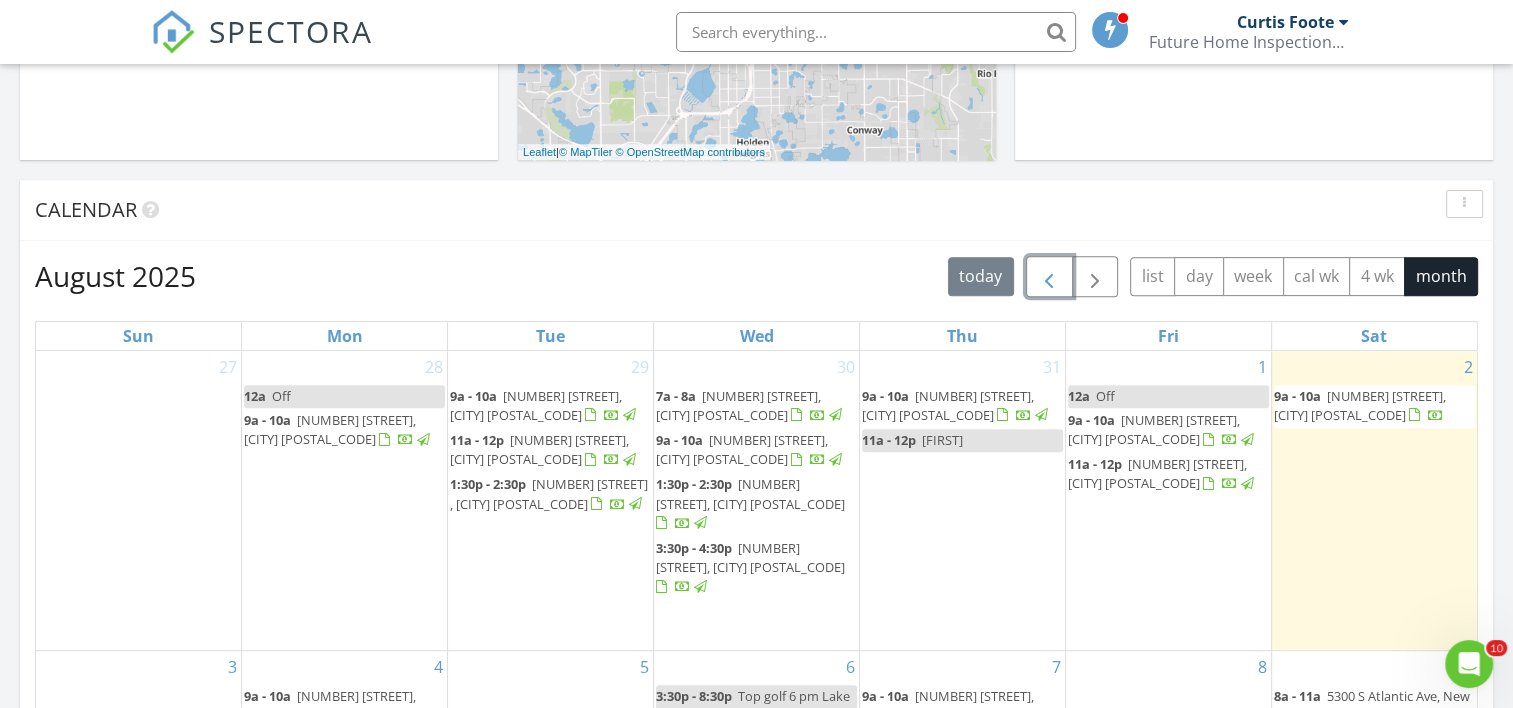 click at bounding box center [1049, 277] 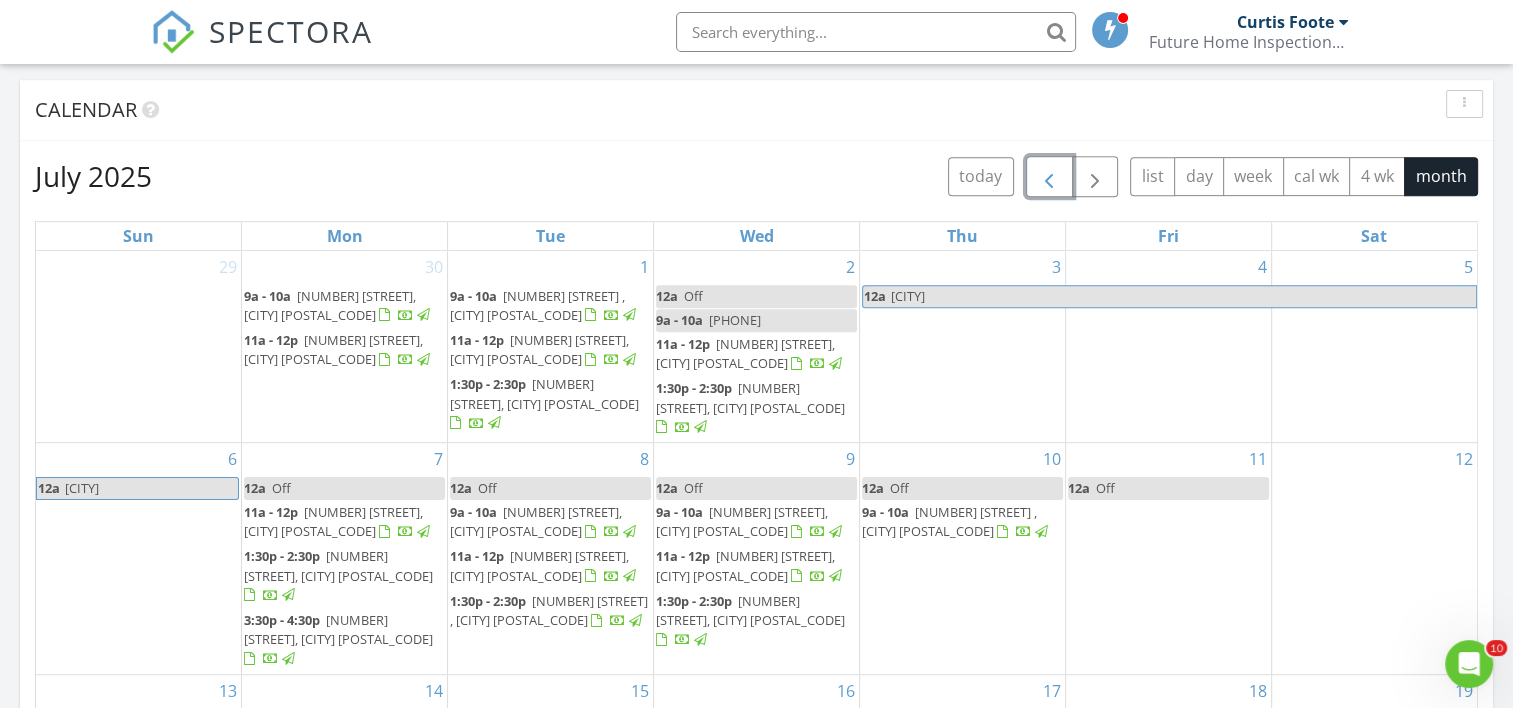 scroll, scrollTop: 900, scrollLeft: 0, axis: vertical 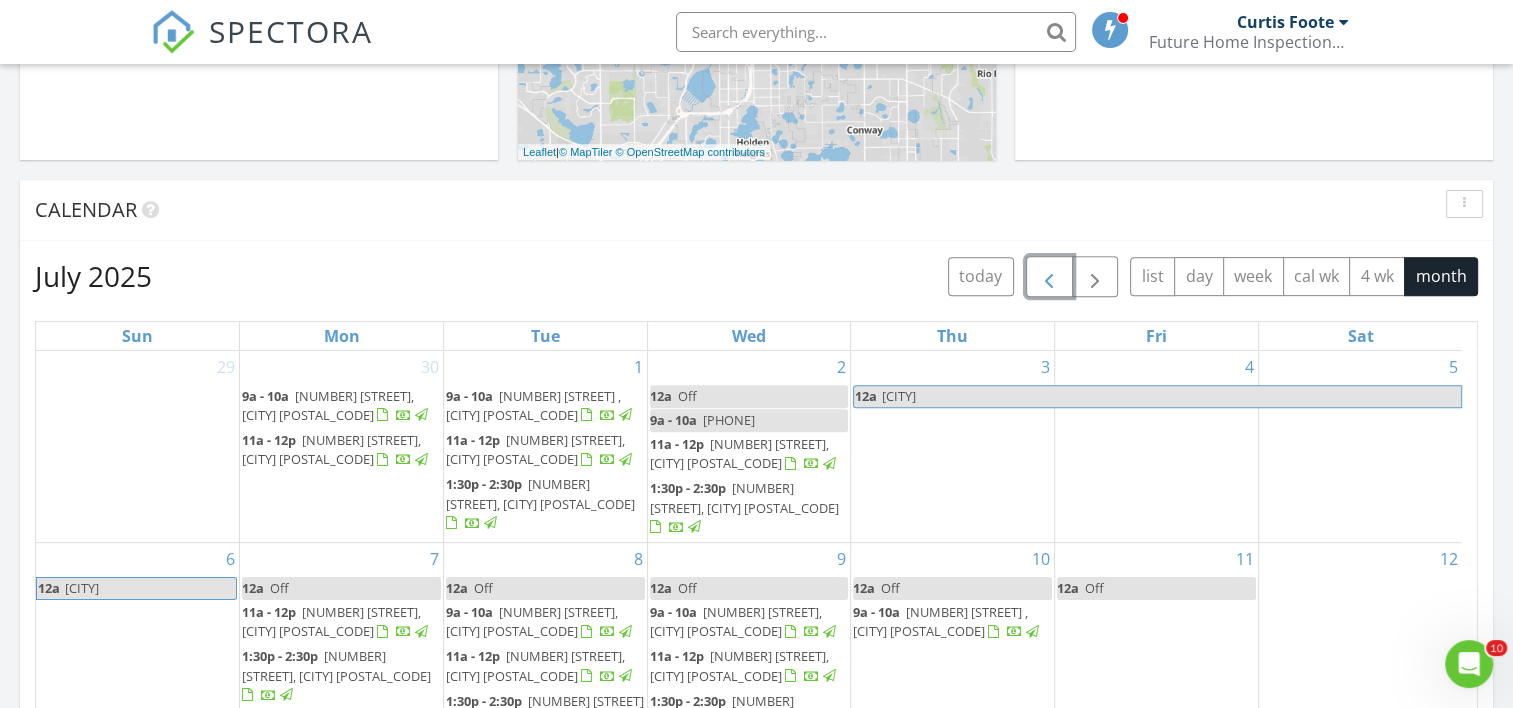 click at bounding box center [1049, 276] 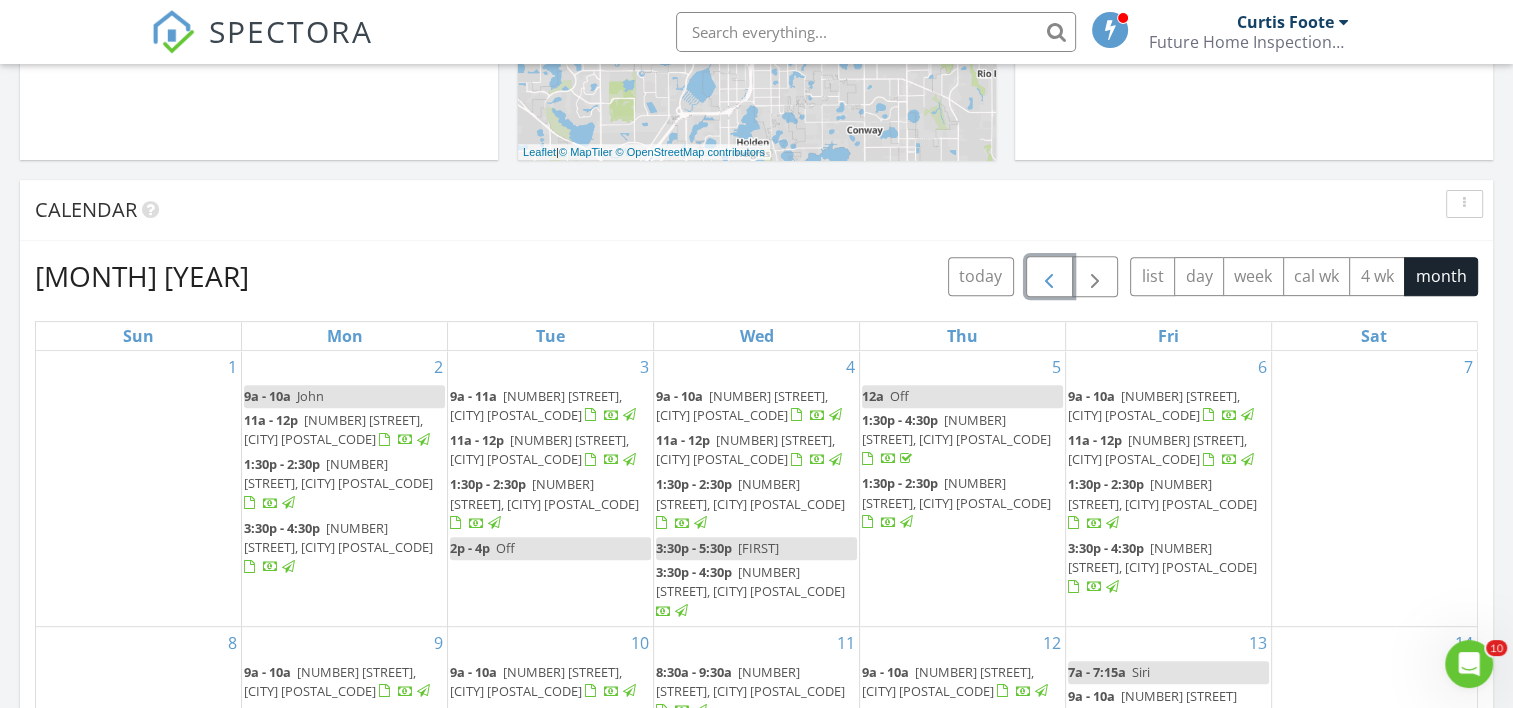 scroll, scrollTop: 800, scrollLeft: 0, axis: vertical 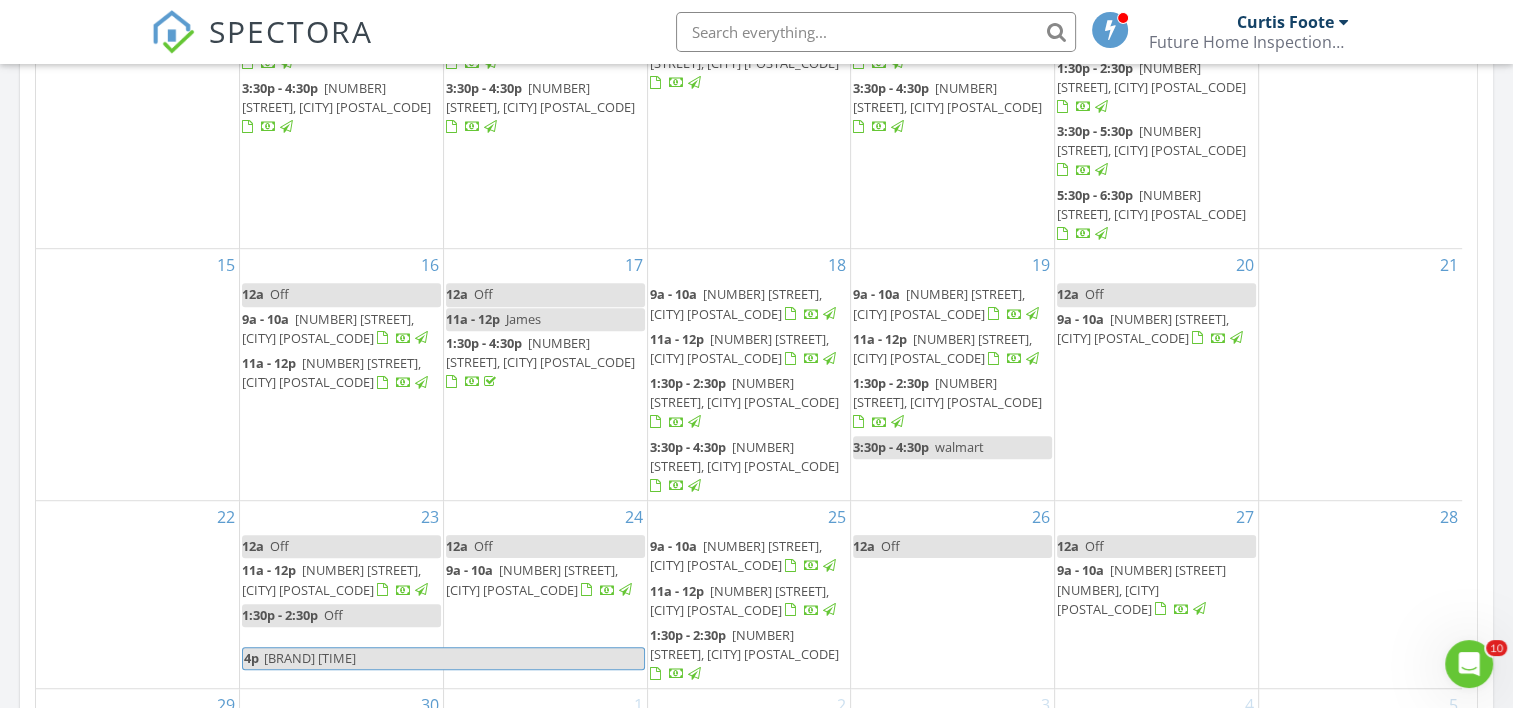 click at bounding box center [876, 32] 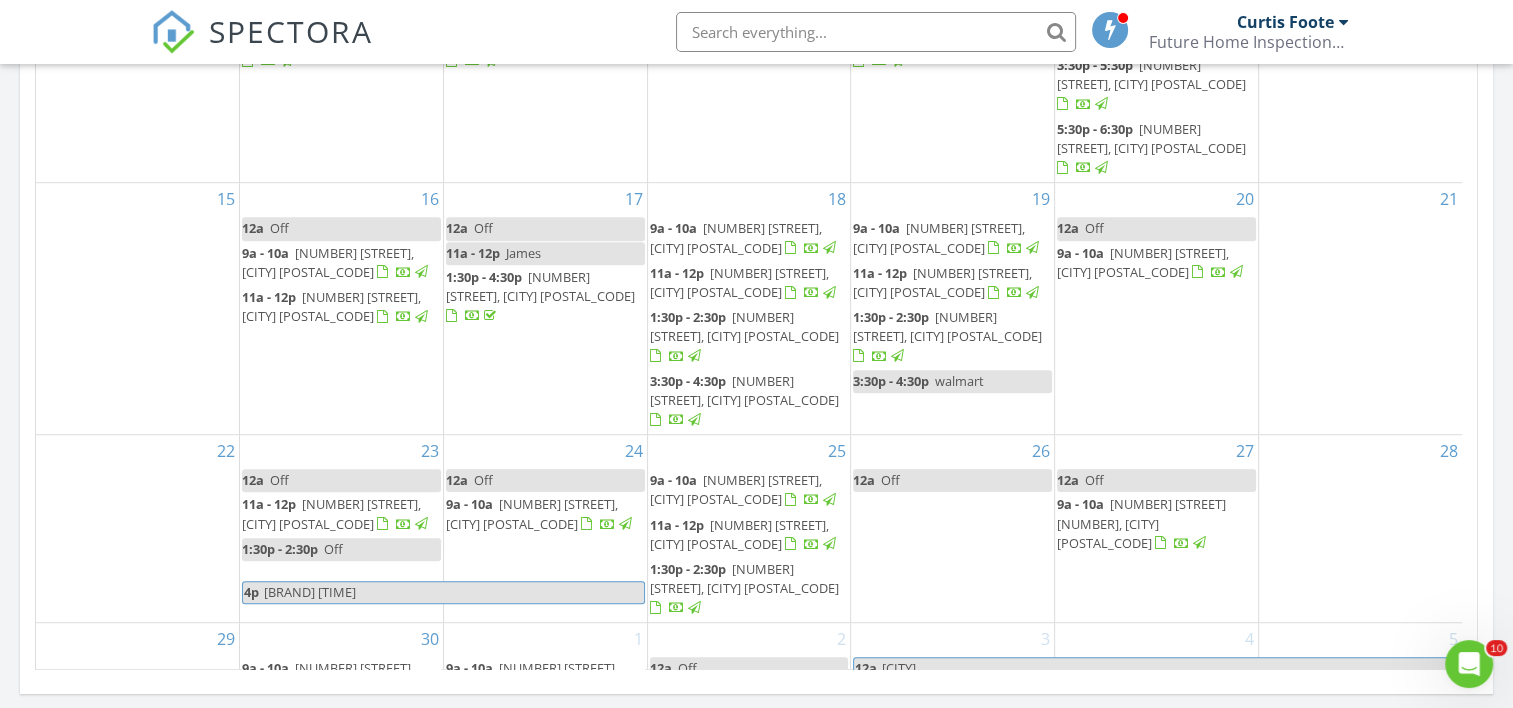 scroll, scrollTop: 1200, scrollLeft: 0, axis: vertical 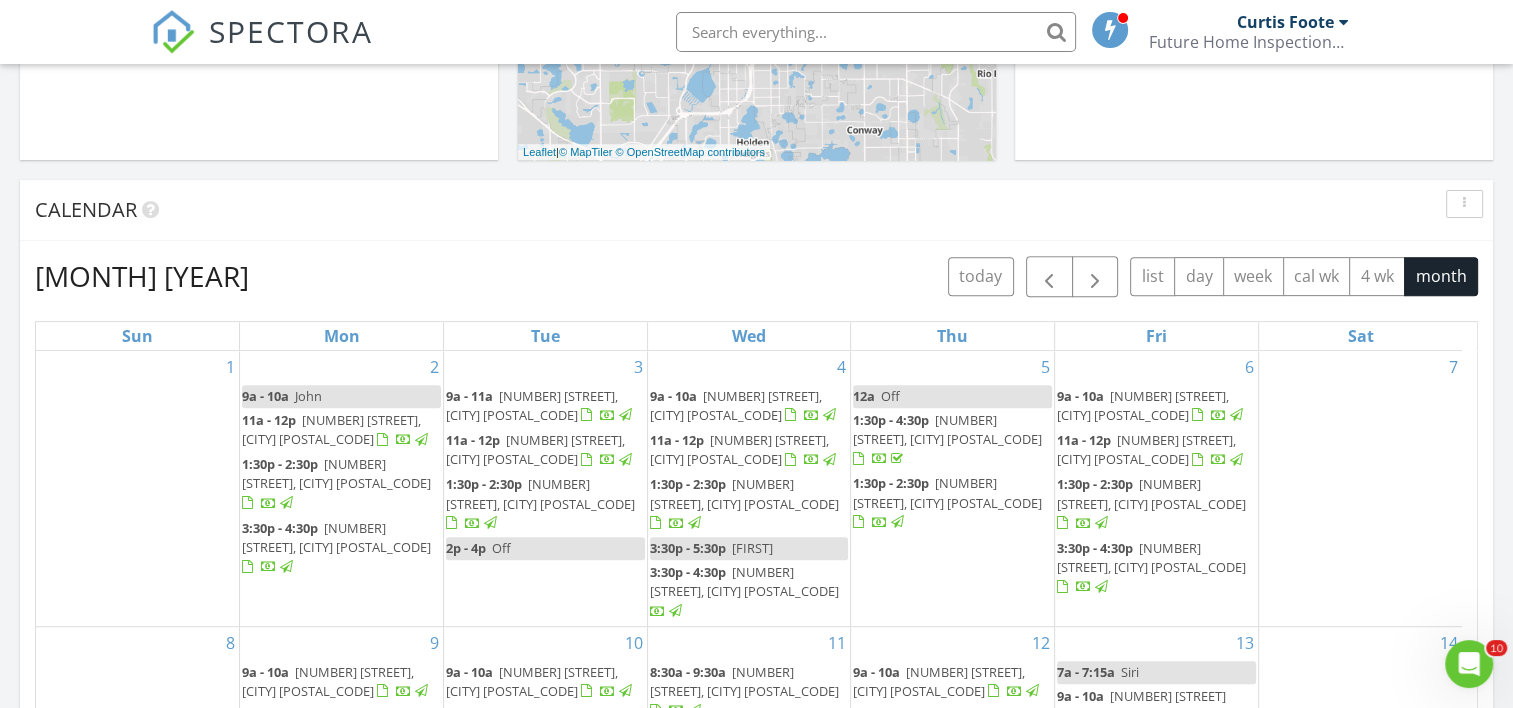 click at bounding box center [876, 32] 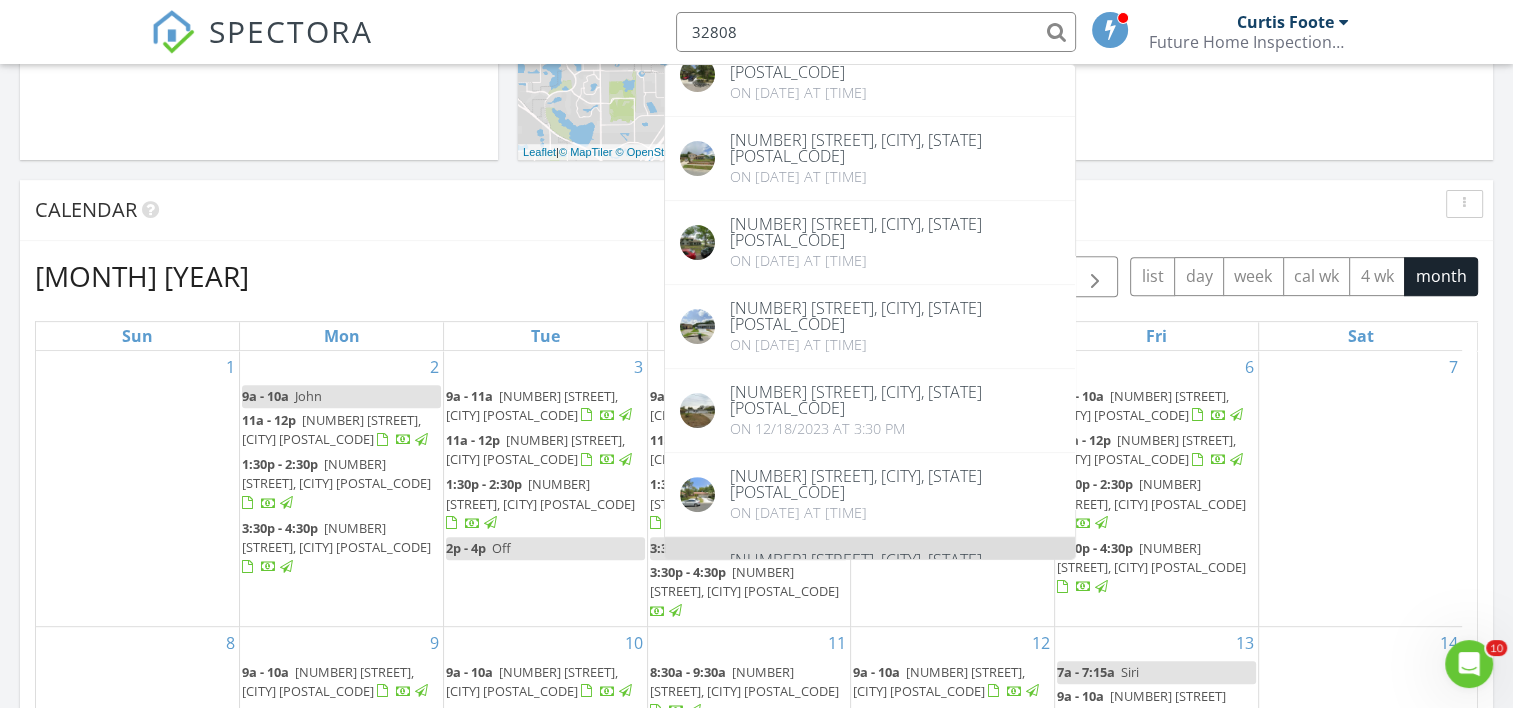 scroll, scrollTop: 654, scrollLeft: 0, axis: vertical 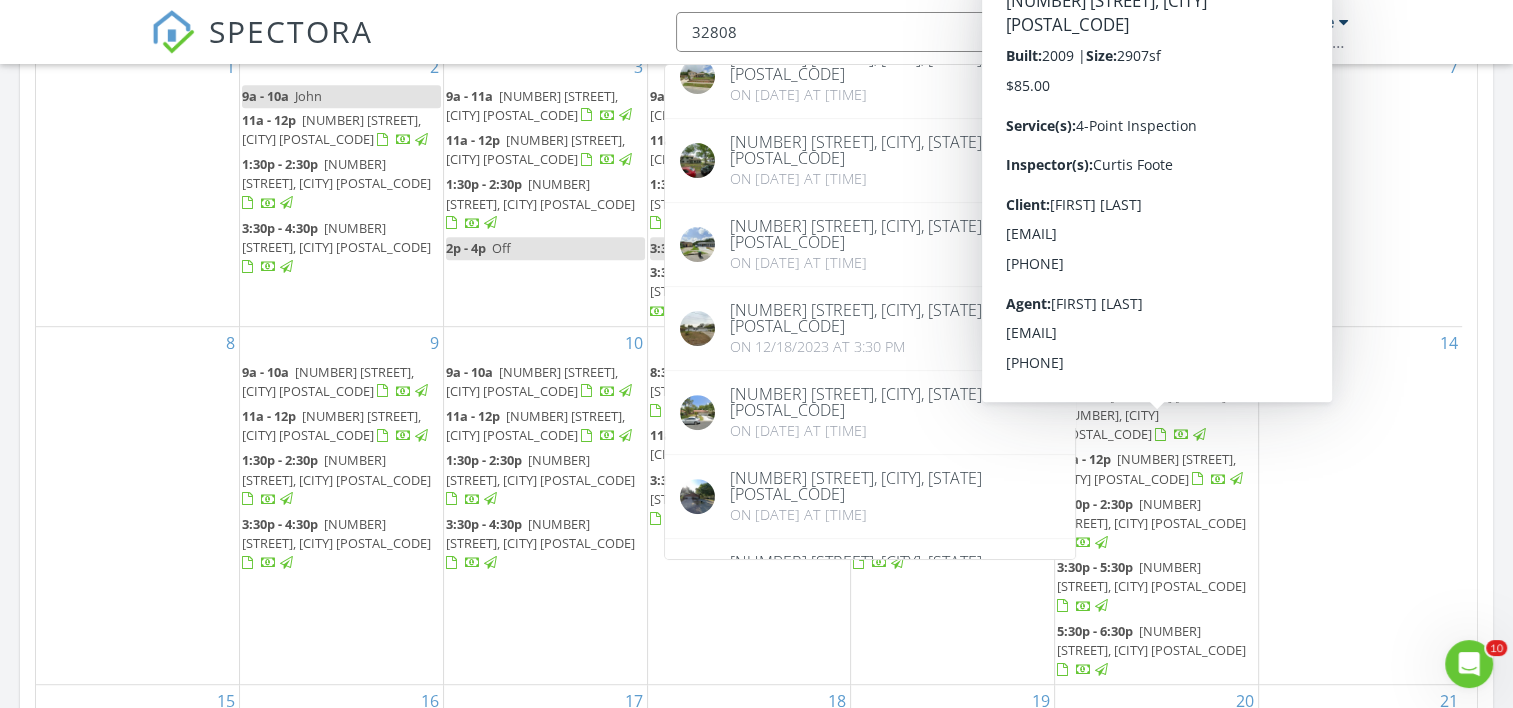 type on "32808" 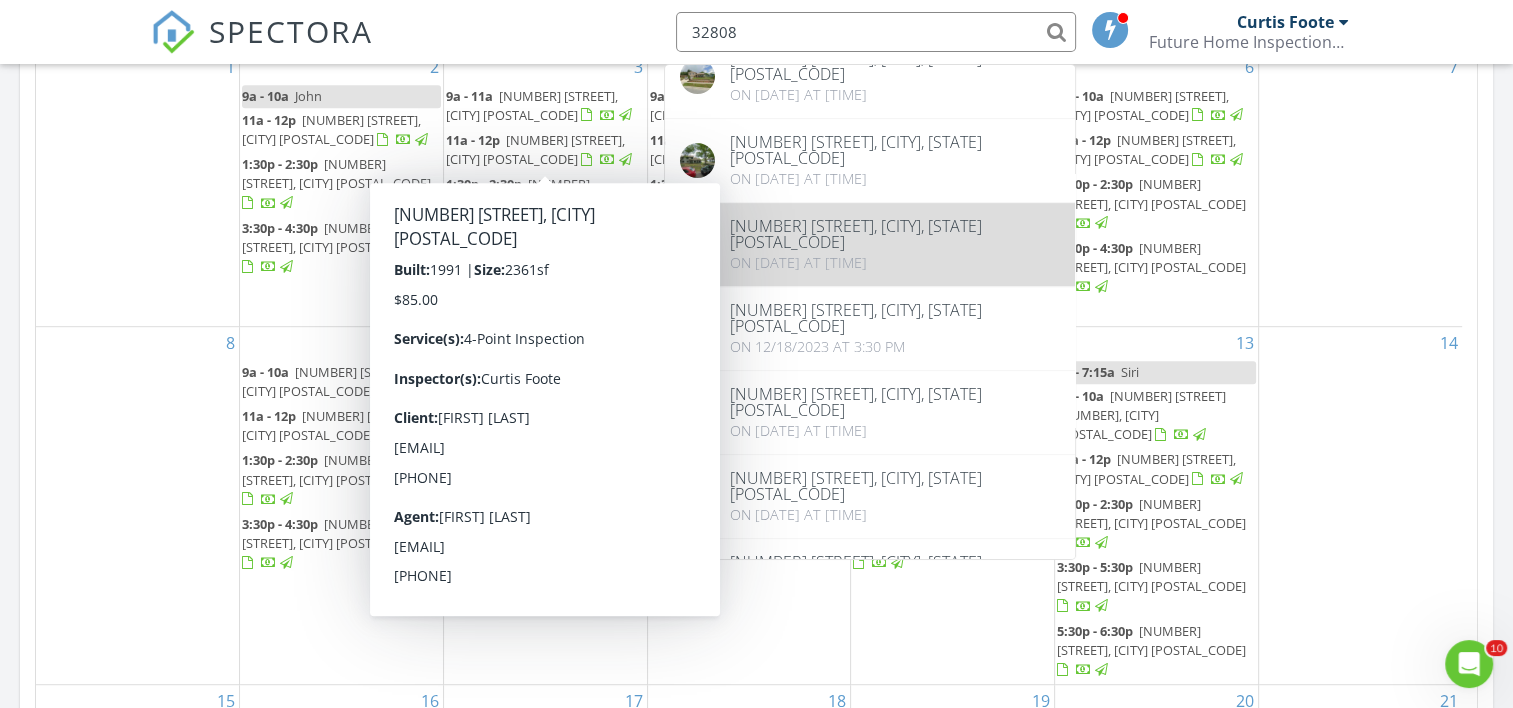 type 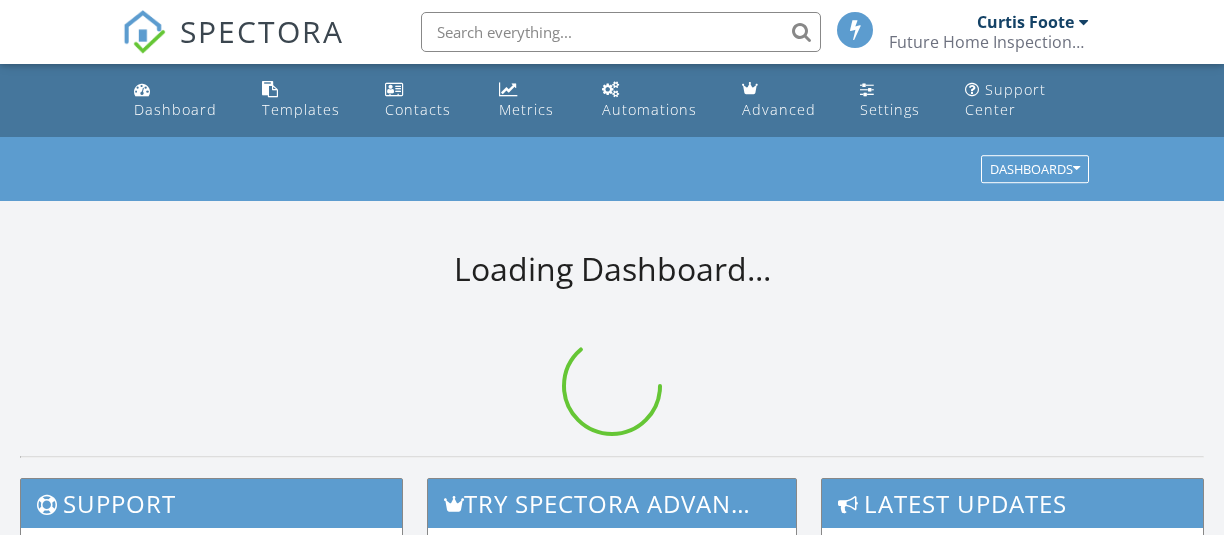 scroll, scrollTop: 0, scrollLeft: 0, axis: both 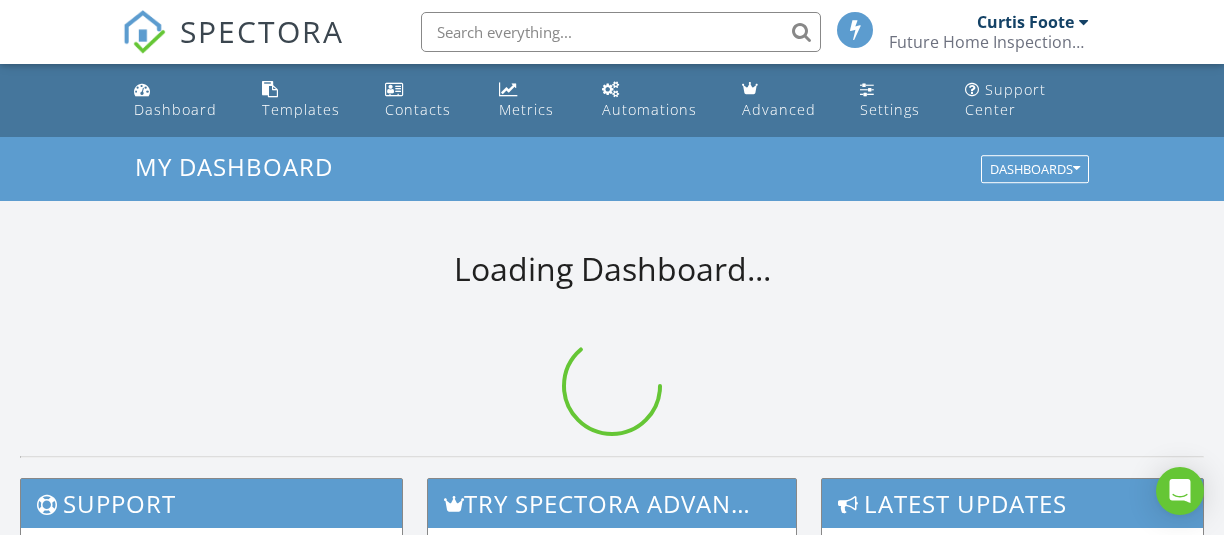 click at bounding box center (621, 32) 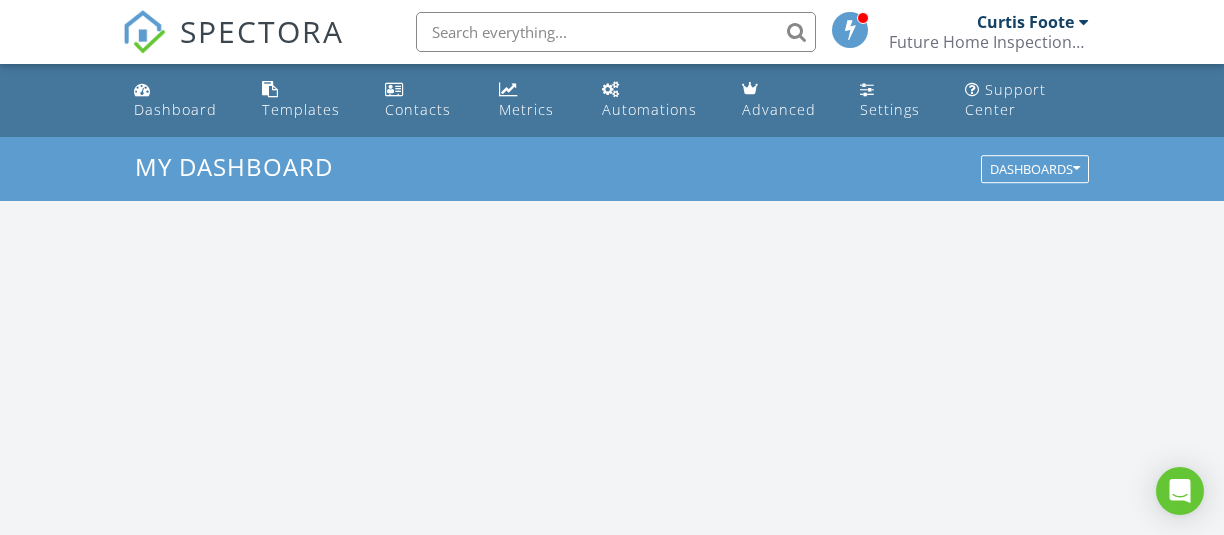 scroll, scrollTop: 10, scrollLeft: 10, axis: both 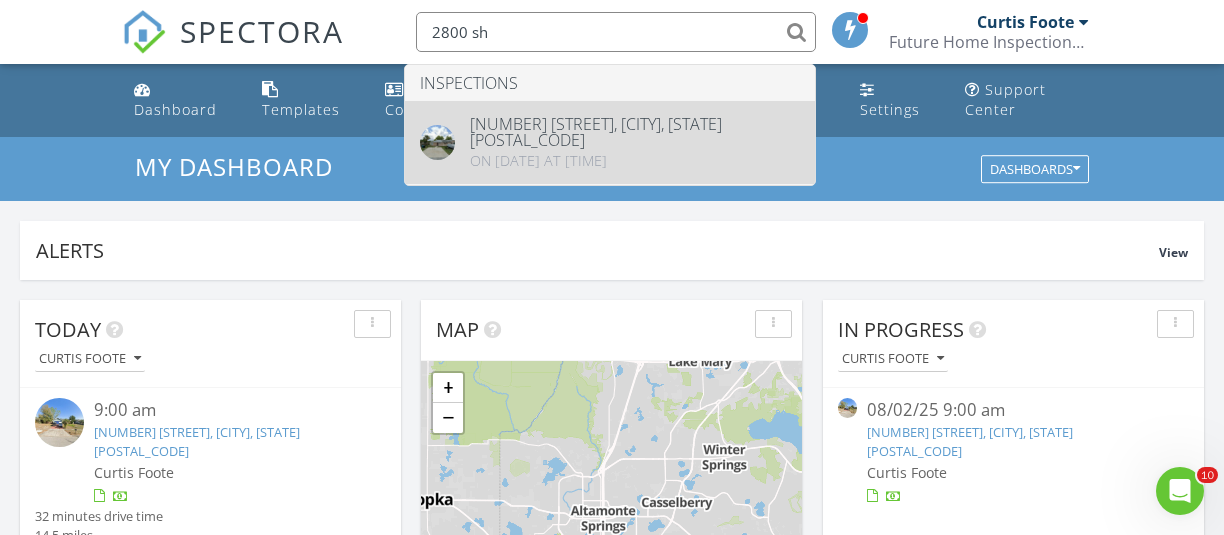 type on "2800 sh" 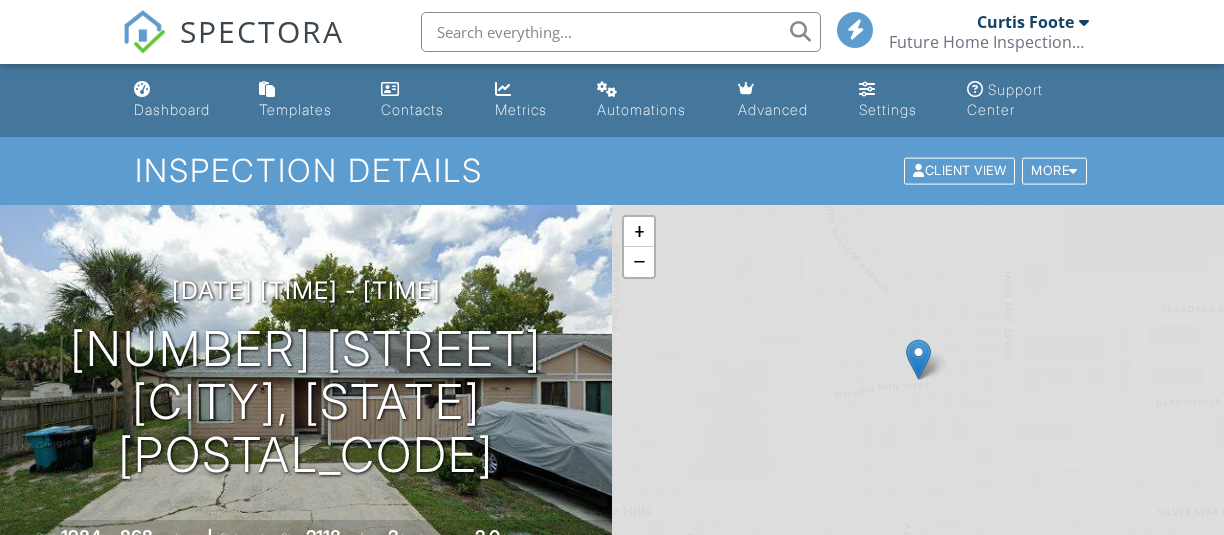 scroll, scrollTop: 90, scrollLeft: 0, axis: vertical 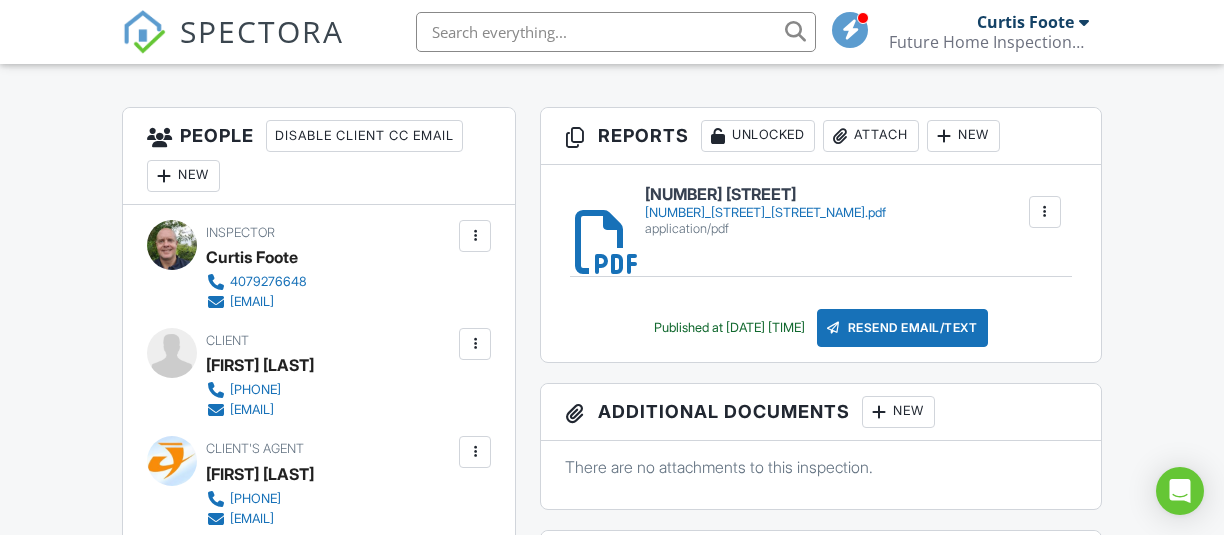 click on "2800 Shining Willow Terrace" at bounding box center (765, 195) 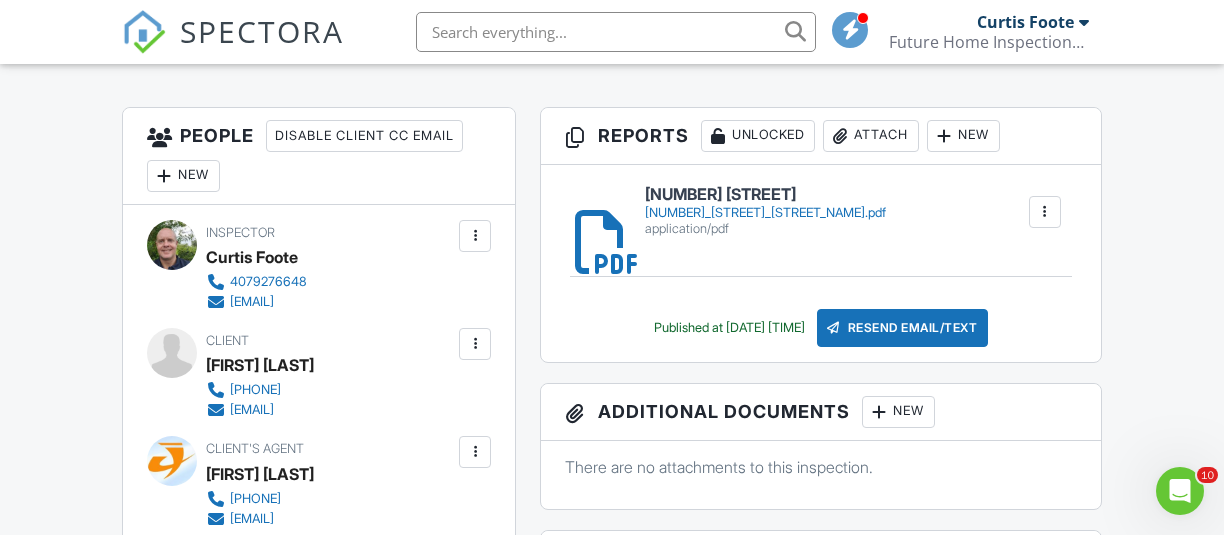 scroll, scrollTop: 0, scrollLeft: 0, axis: both 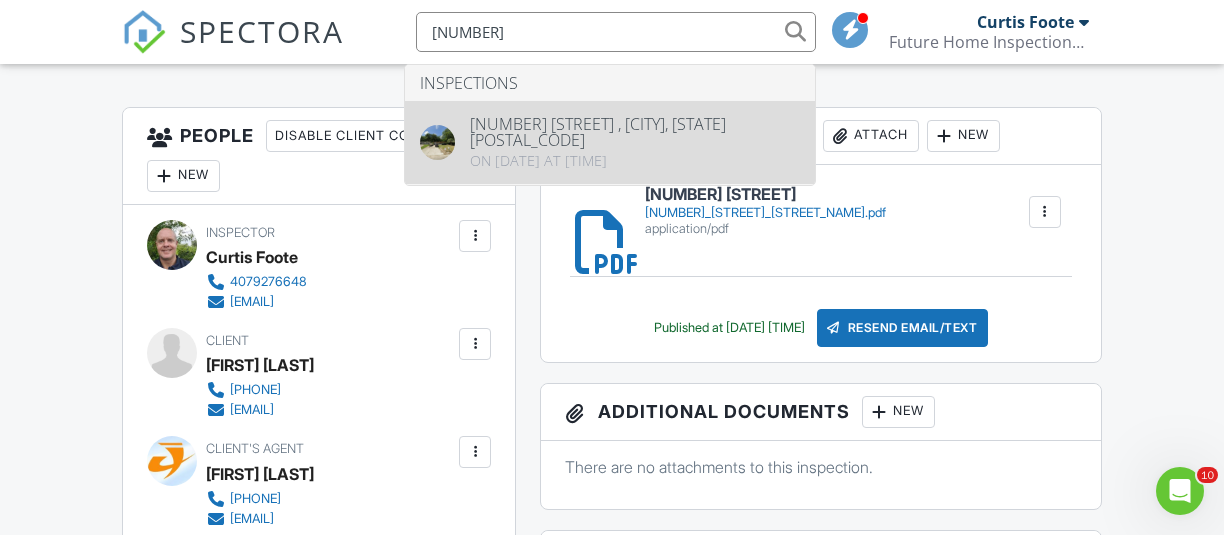 type on "6210" 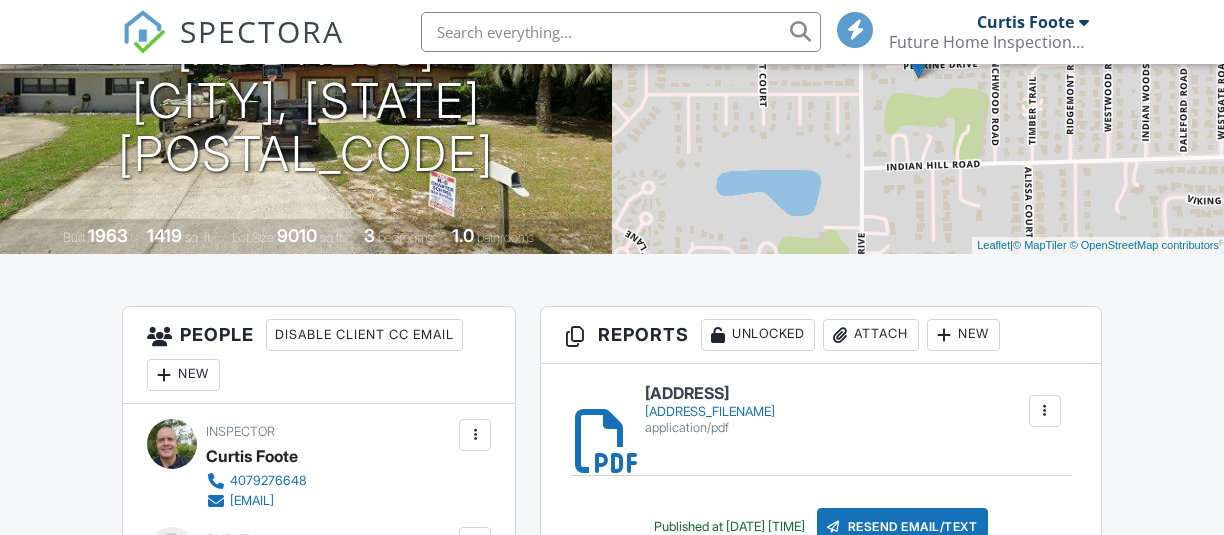 scroll, scrollTop: 600, scrollLeft: 0, axis: vertical 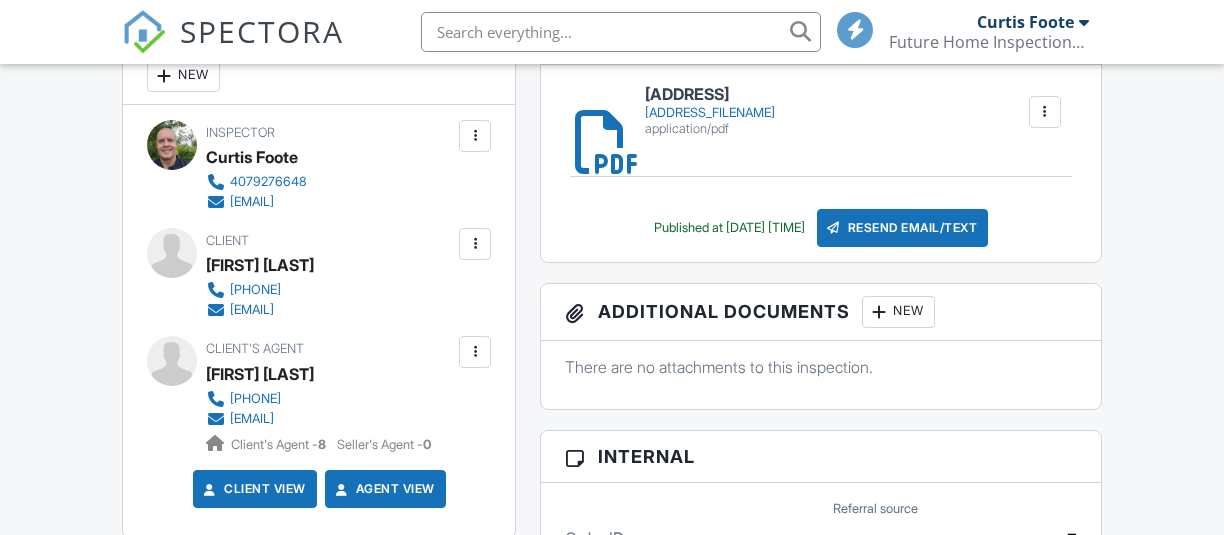 click on "[ADDRESS]" at bounding box center [710, 95] 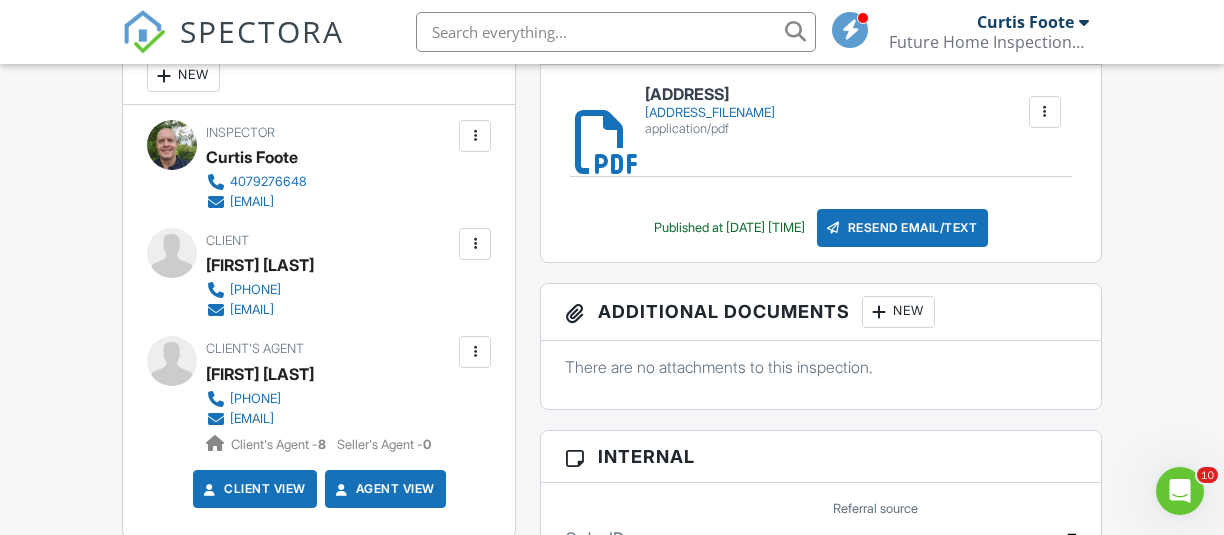 scroll, scrollTop: 0, scrollLeft: 0, axis: both 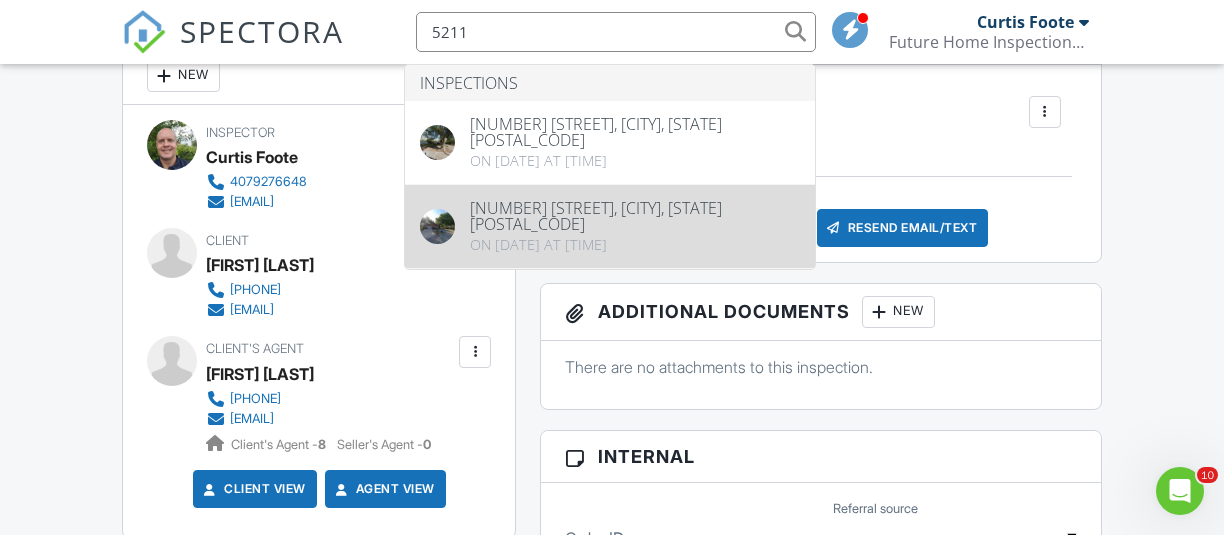 type on "5211" 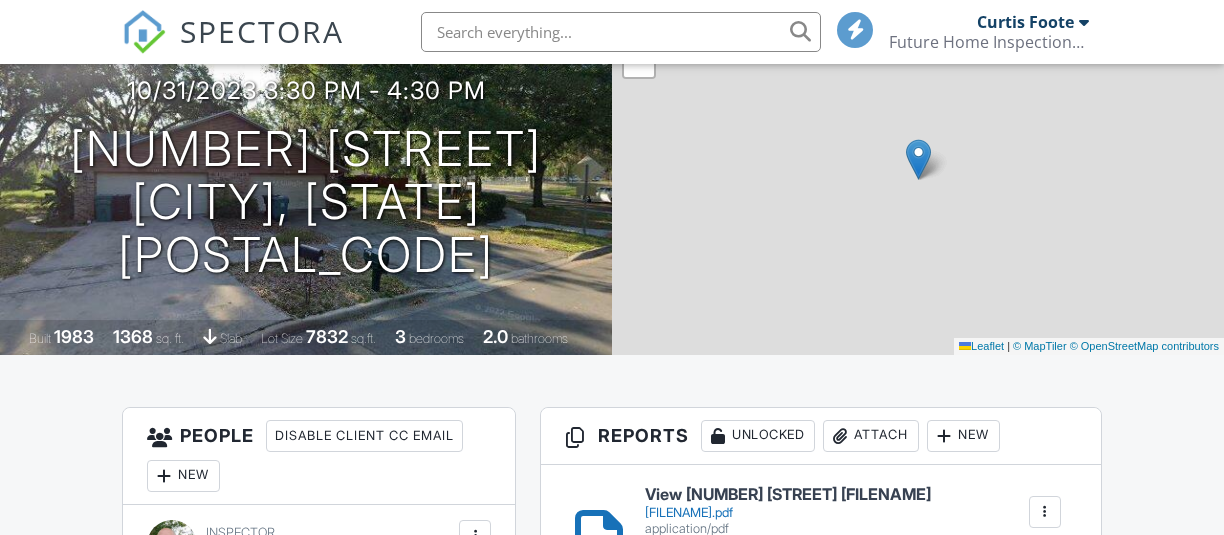 scroll, scrollTop: 0, scrollLeft: 0, axis: both 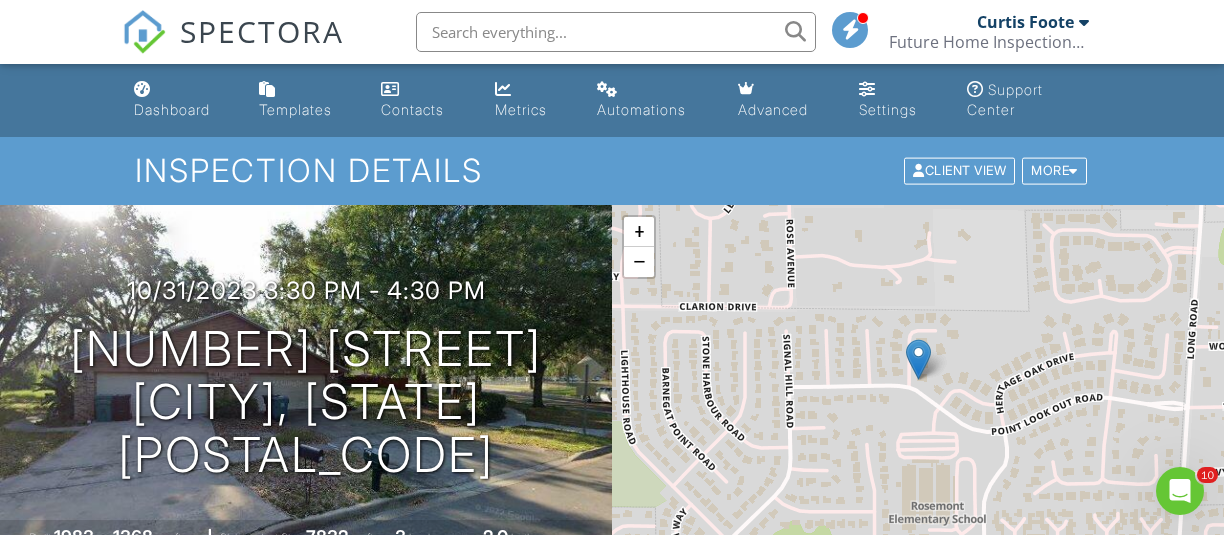 click at bounding box center (616, 32) 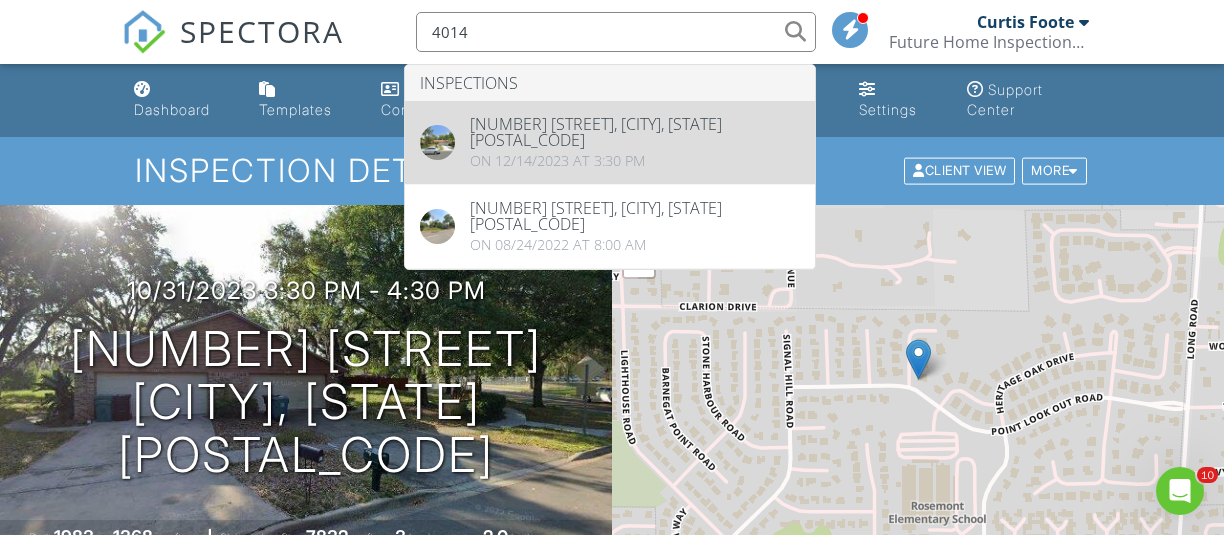 type on "4014" 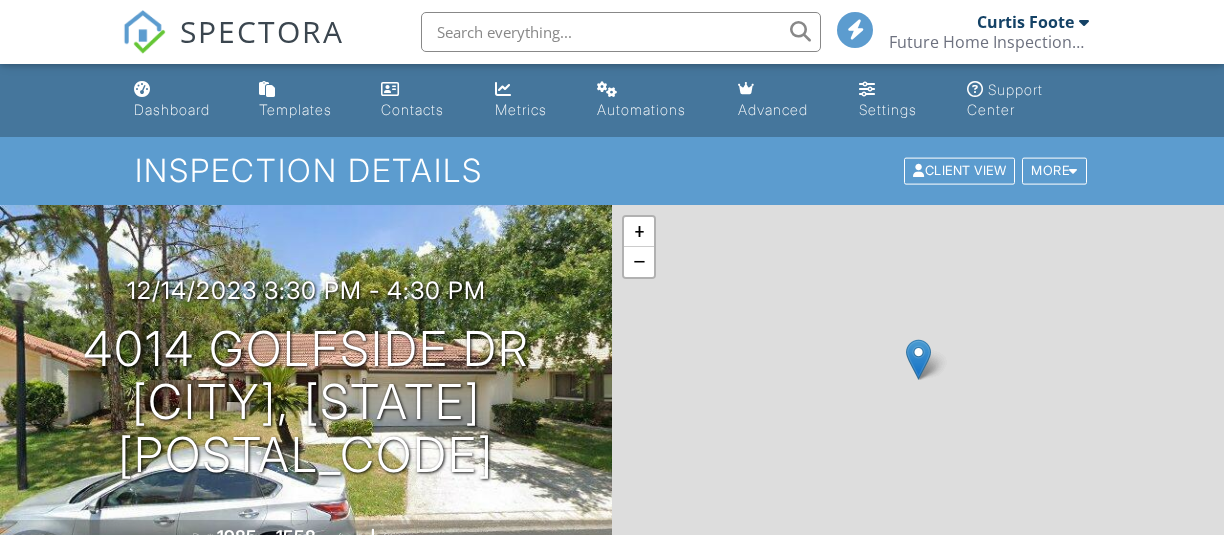 scroll, scrollTop: 0, scrollLeft: 0, axis: both 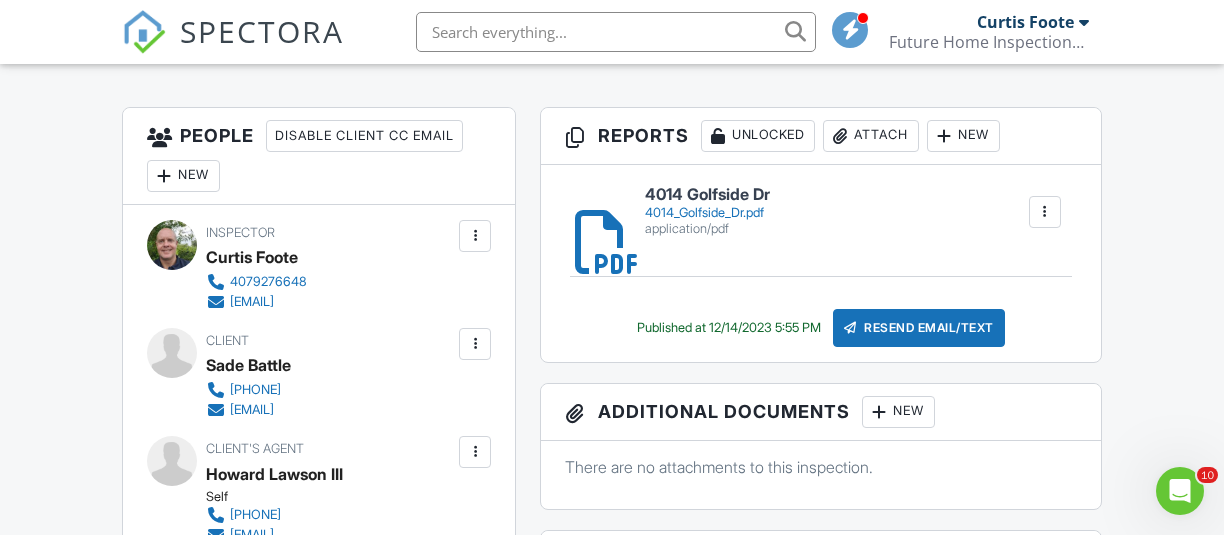 click on "4014_Golfside_Dr.pdf" at bounding box center [707, 213] 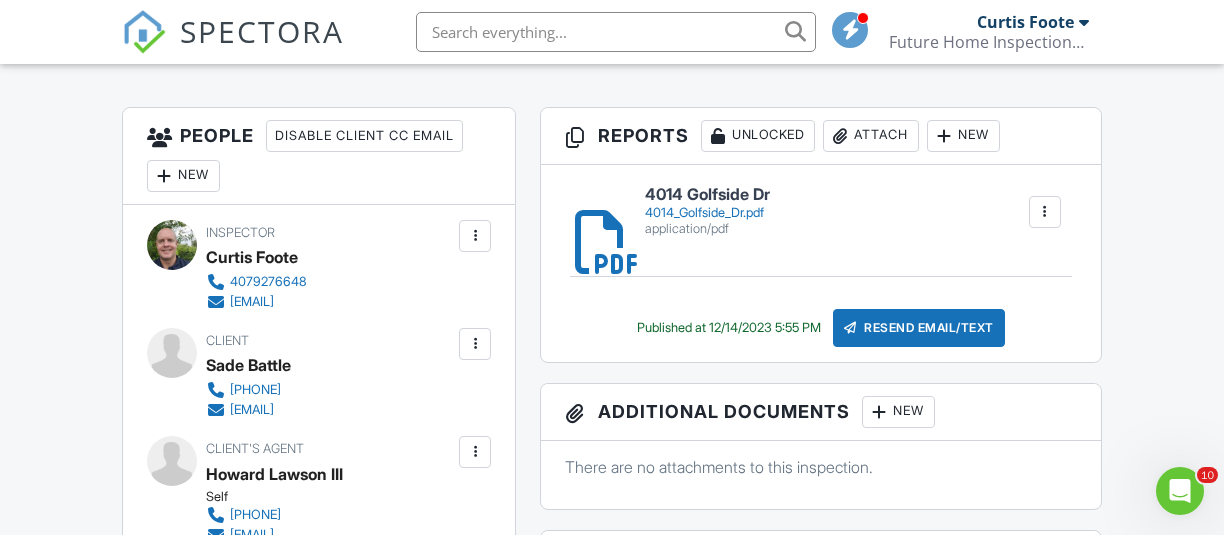click at bounding box center (616, 32) 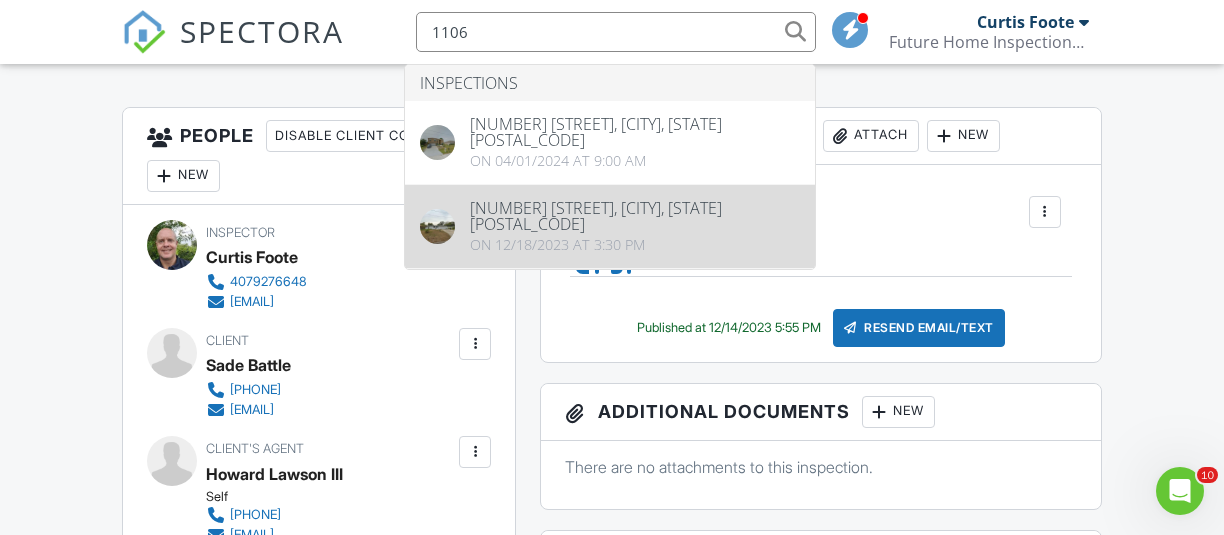 type on "1106" 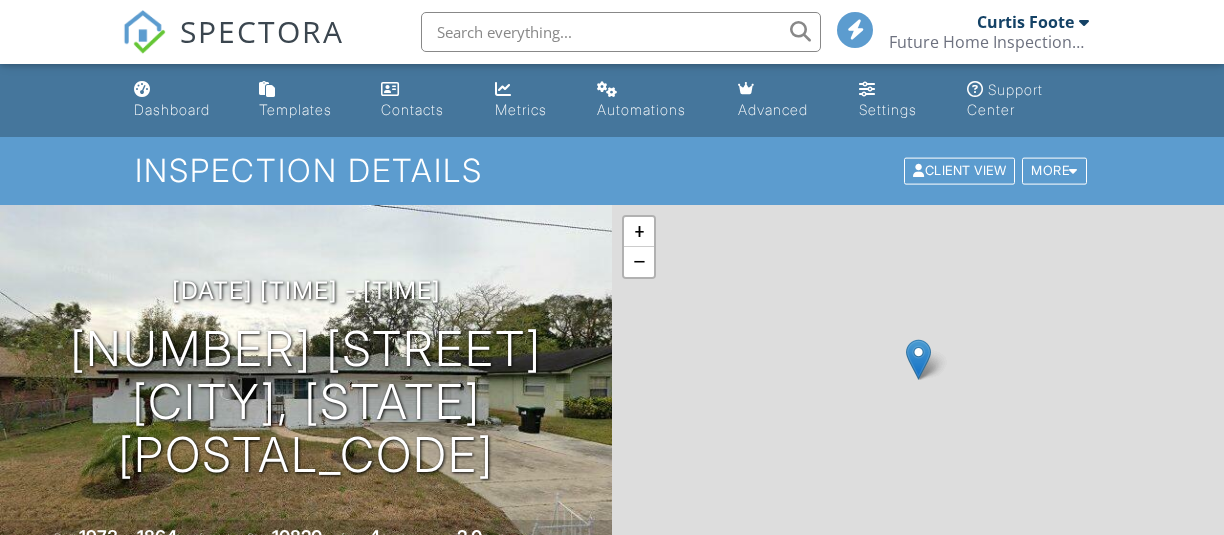 scroll, scrollTop: 0, scrollLeft: 0, axis: both 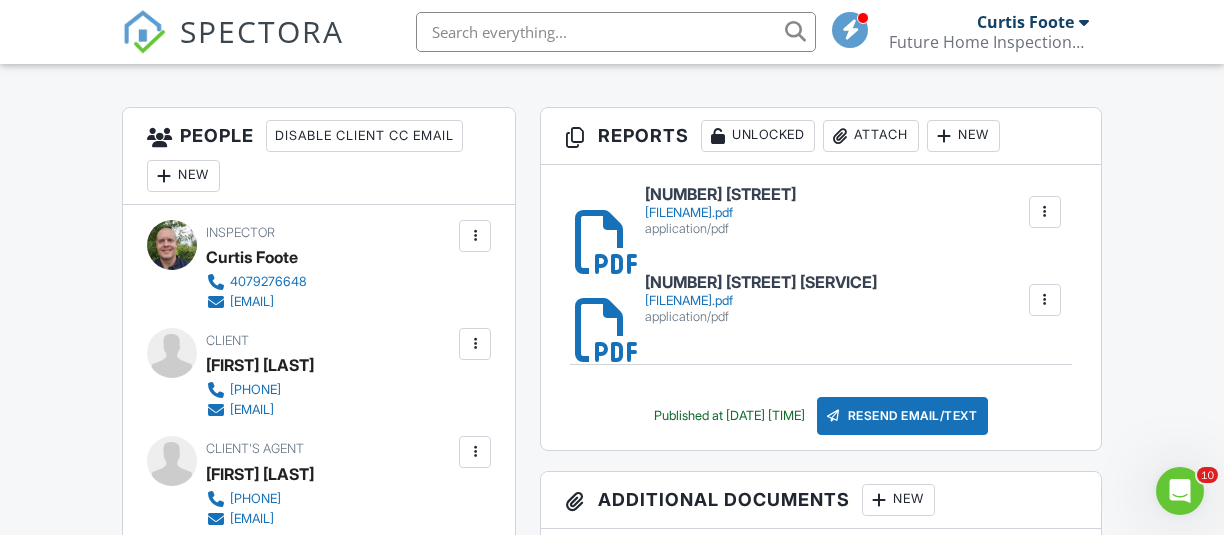 click on "1106 Charles St" at bounding box center (720, 195) 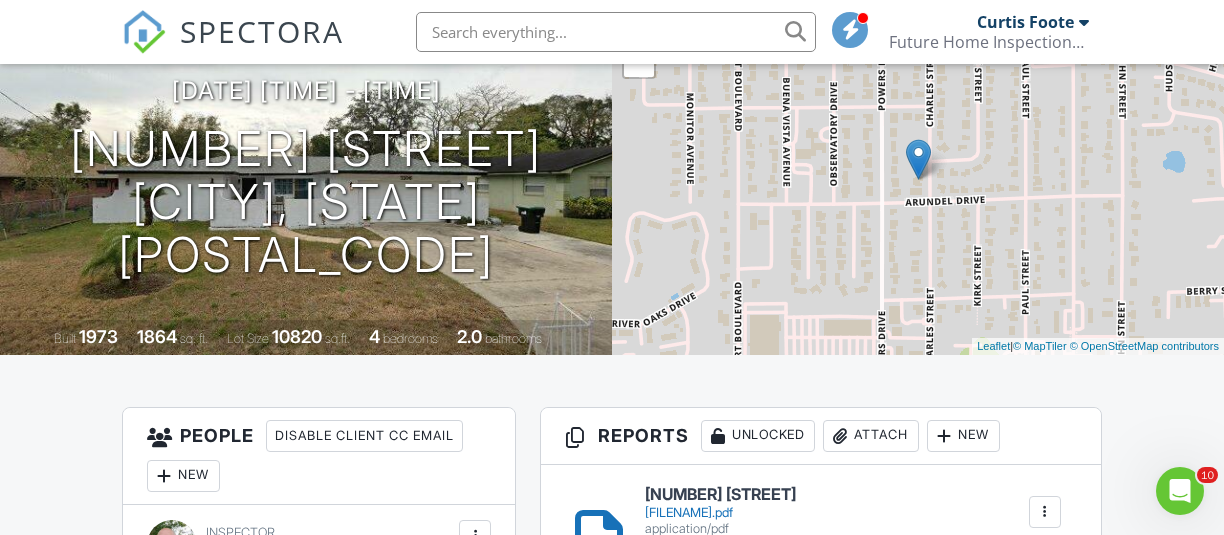 click at bounding box center [616, 32] 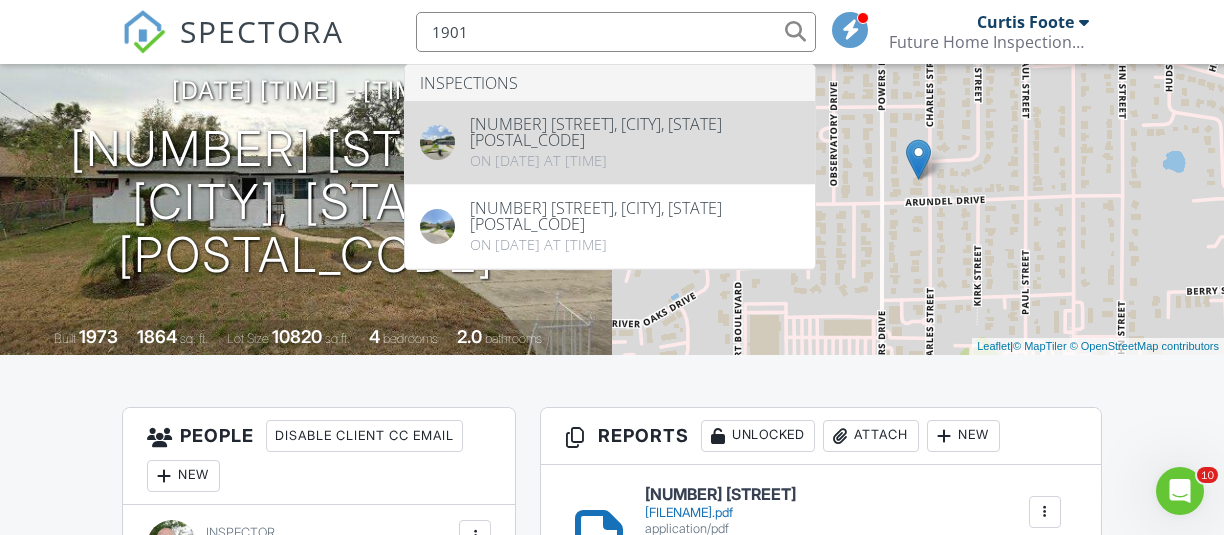 type on "1901" 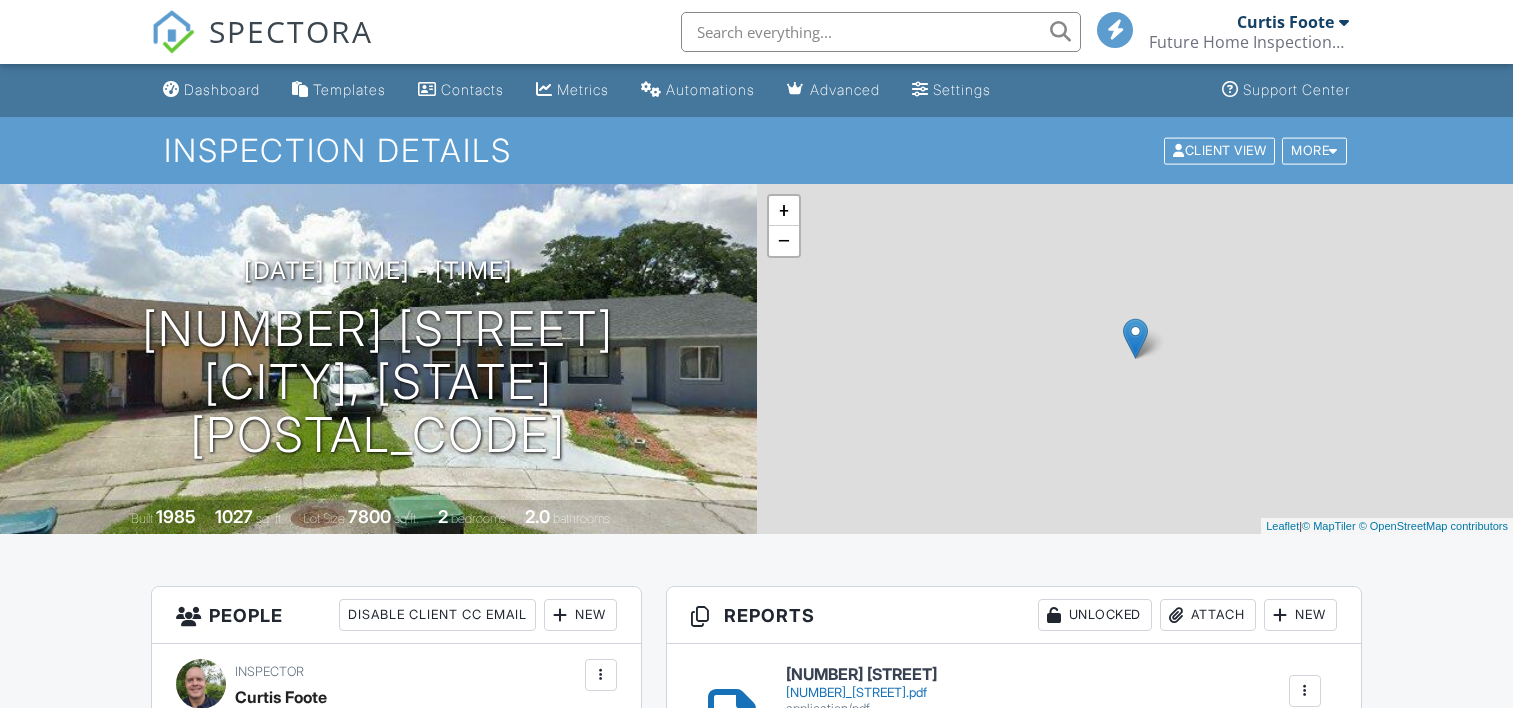 scroll, scrollTop: 0, scrollLeft: 0, axis: both 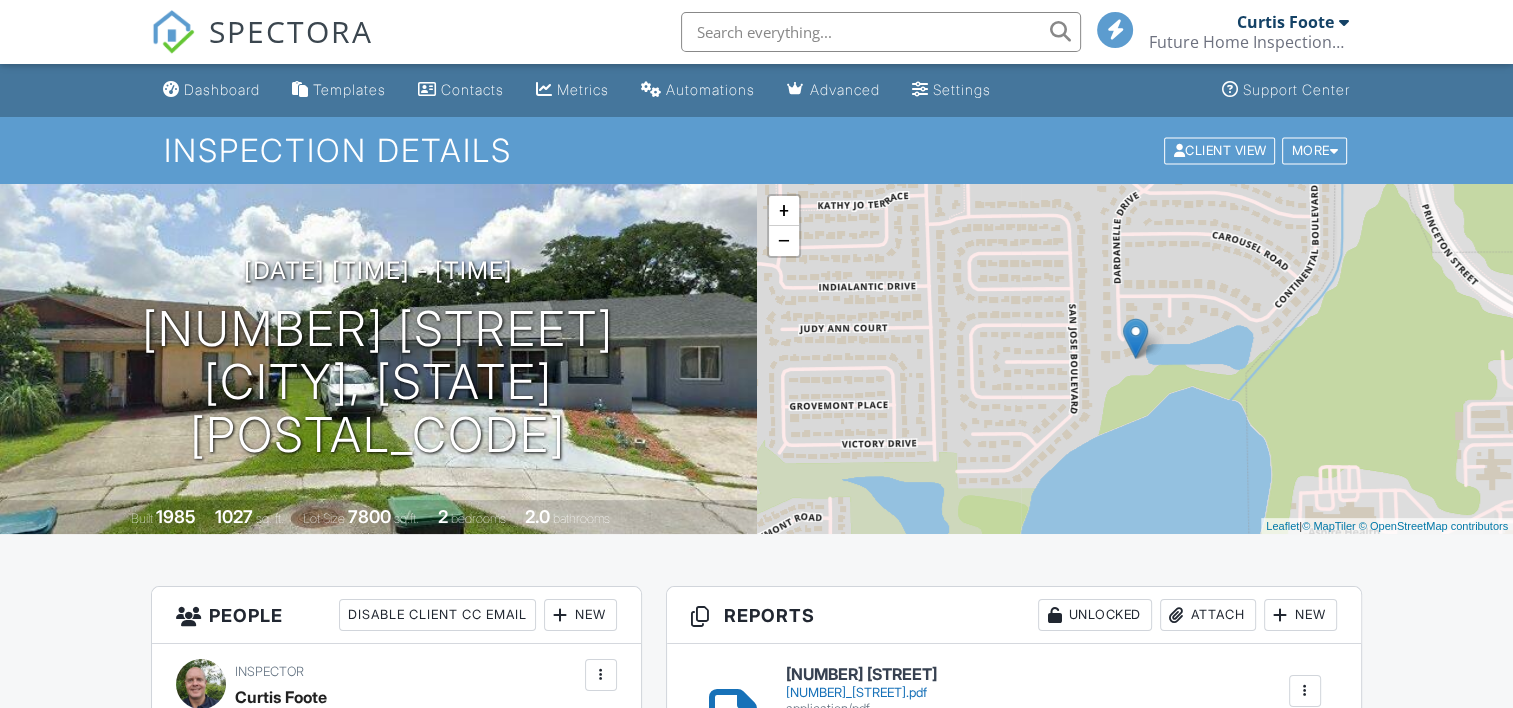 click at bounding box center [881, 32] 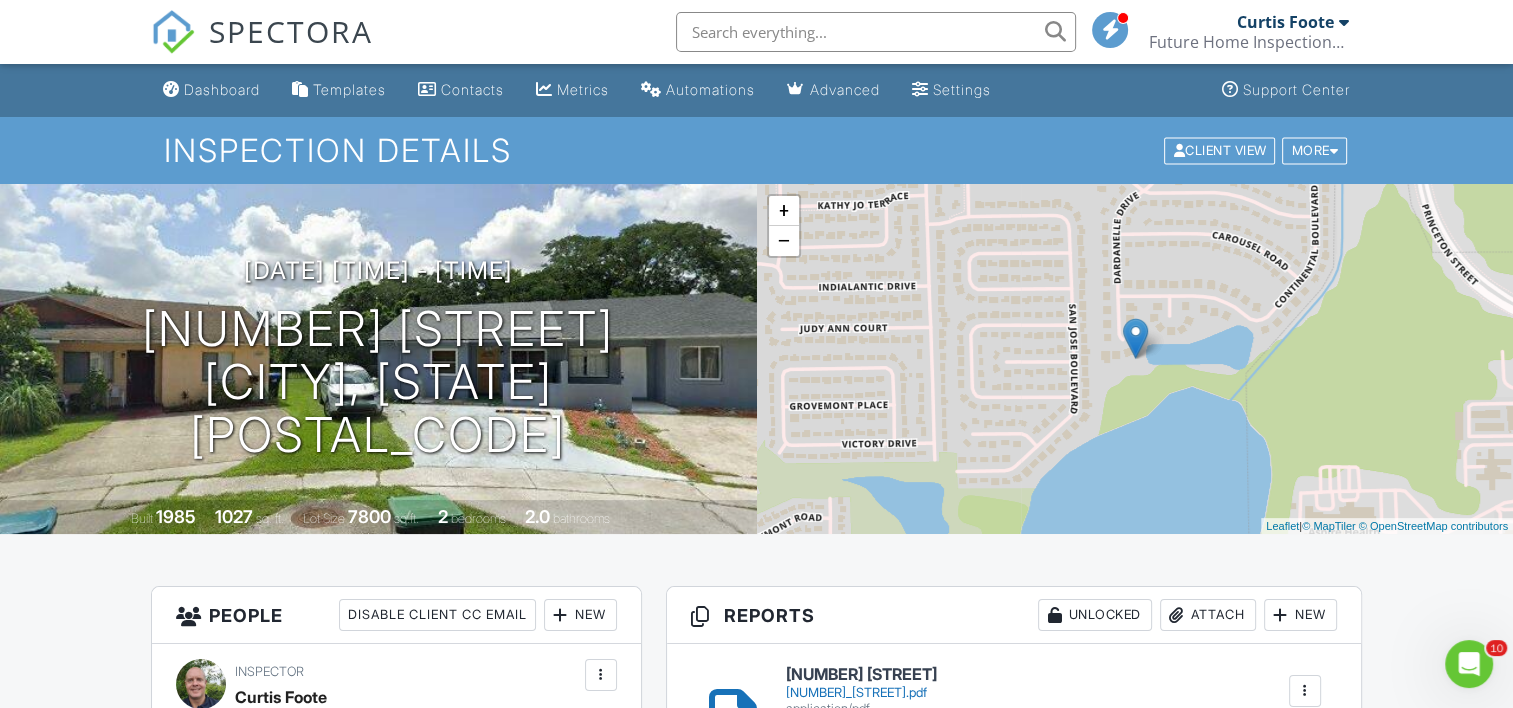 scroll, scrollTop: 0, scrollLeft: 0, axis: both 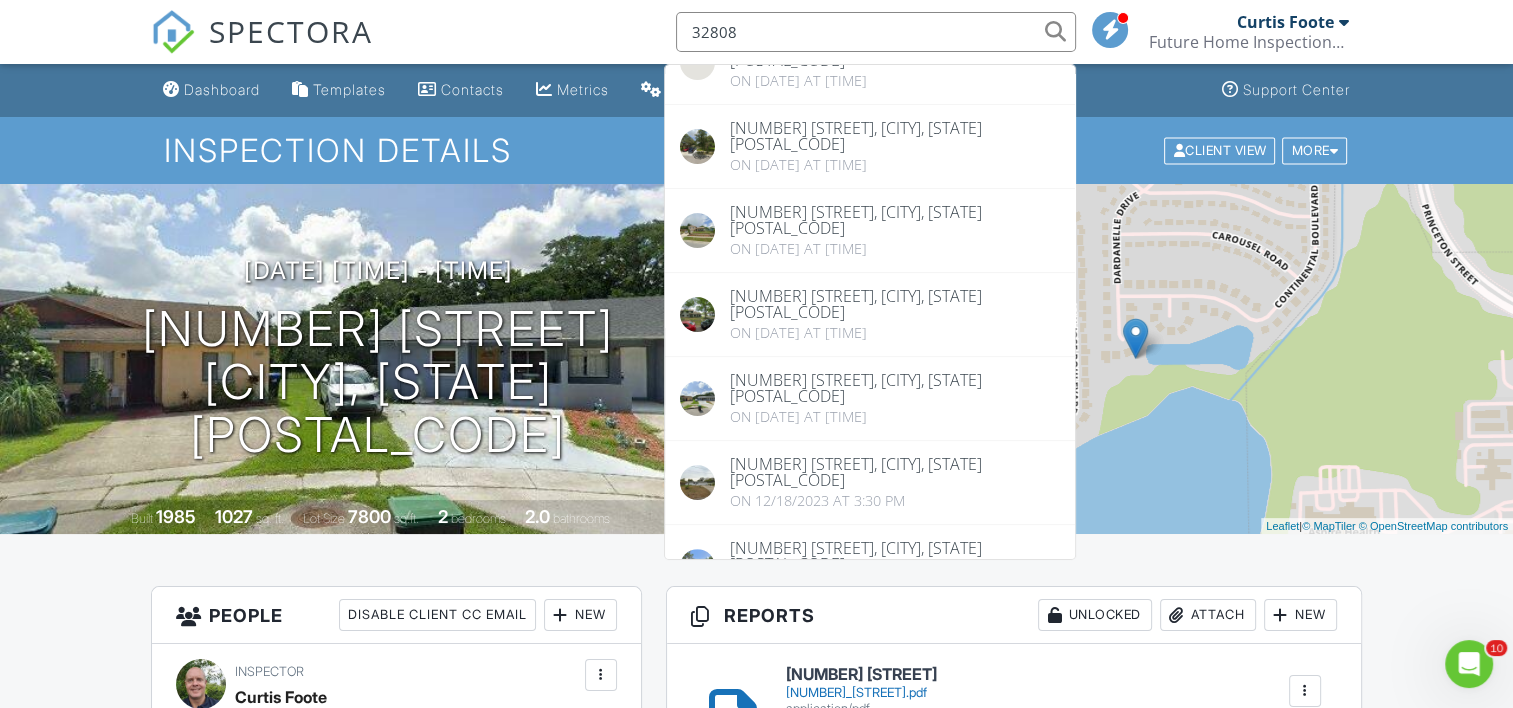 type on "32808" 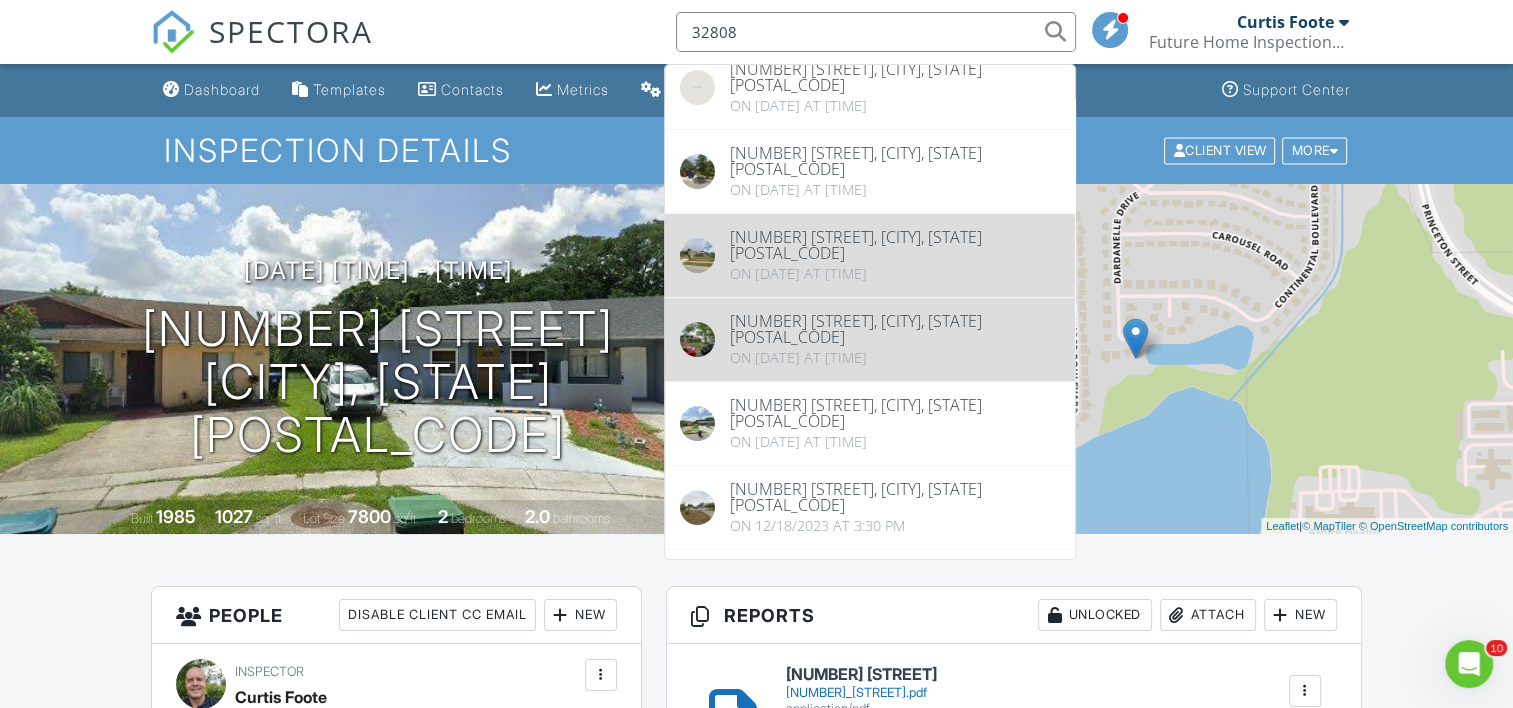 scroll, scrollTop: 400, scrollLeft: 0, axis: vertical 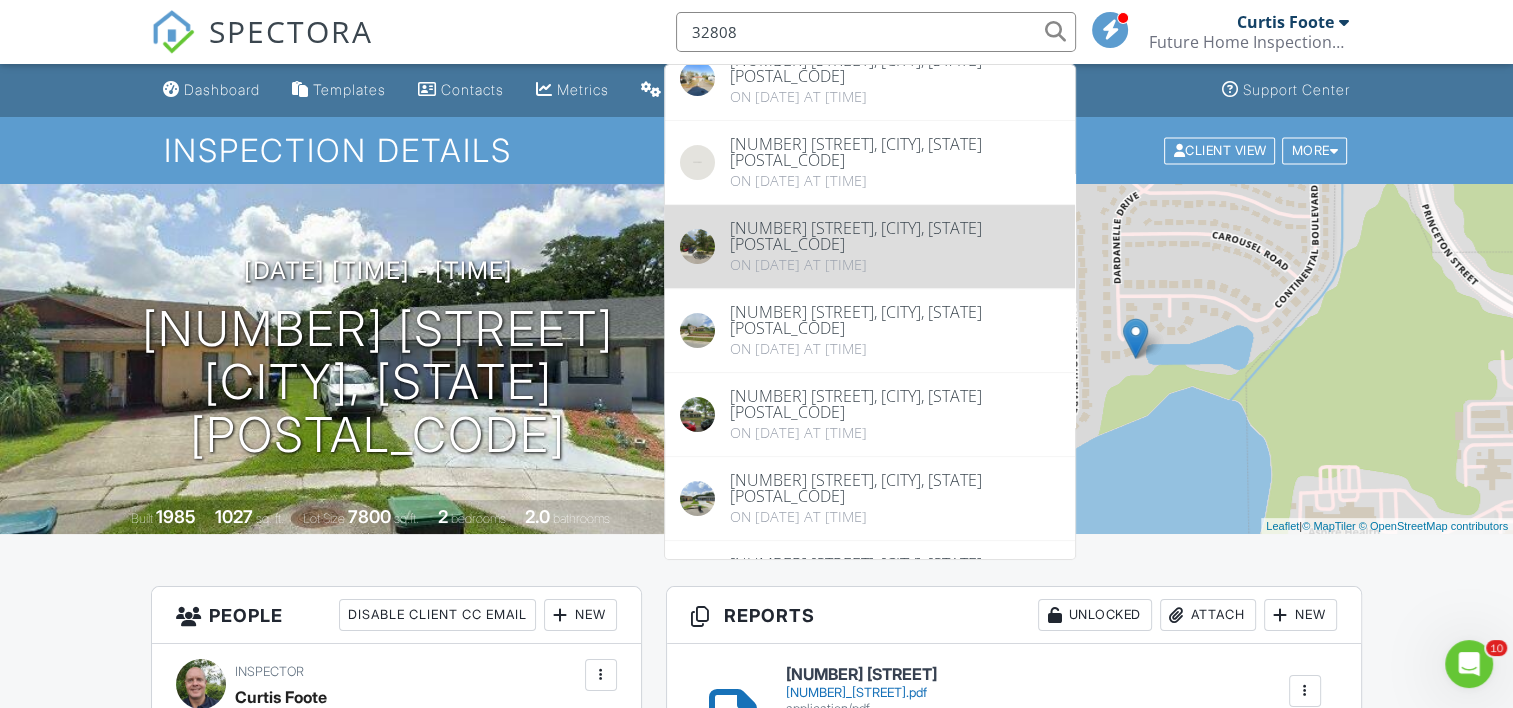 type 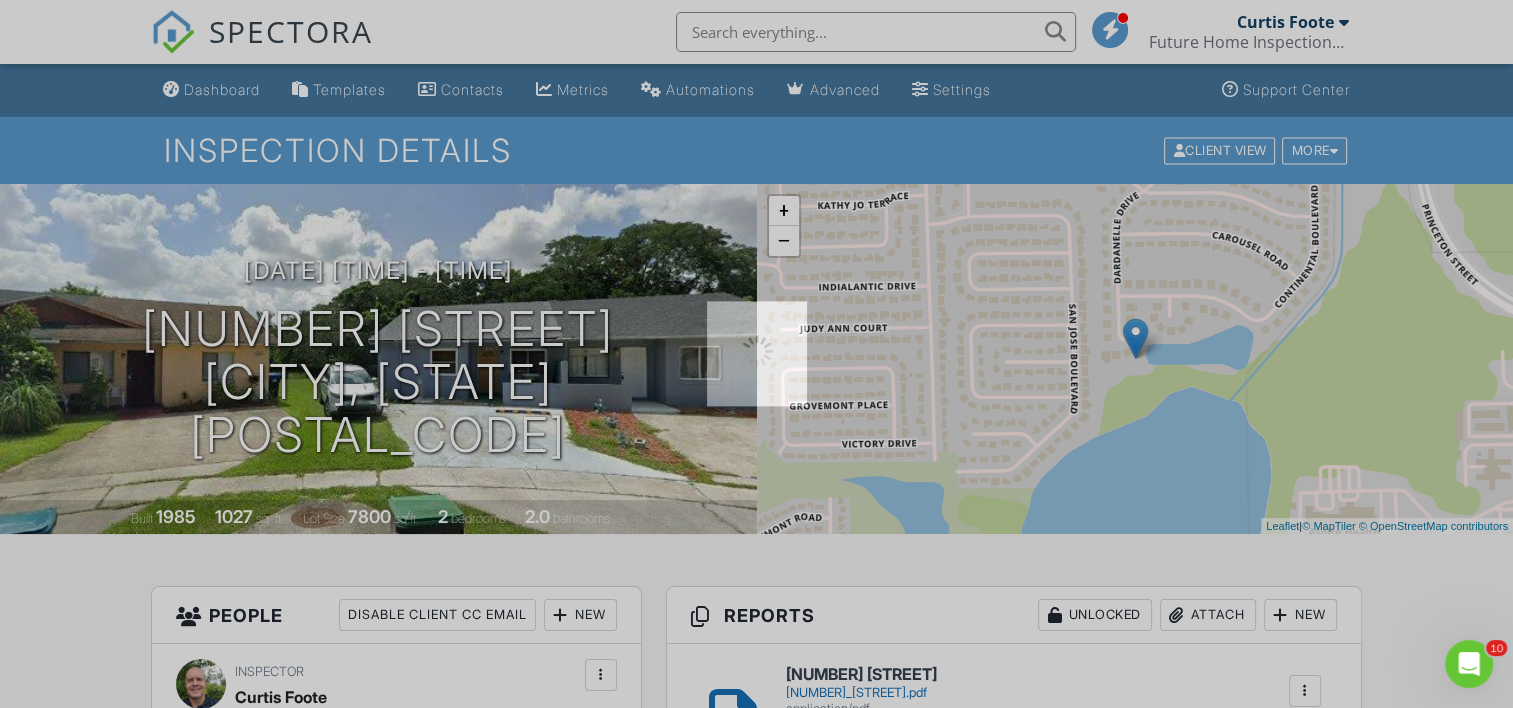 click at bounding box center [756, 354] 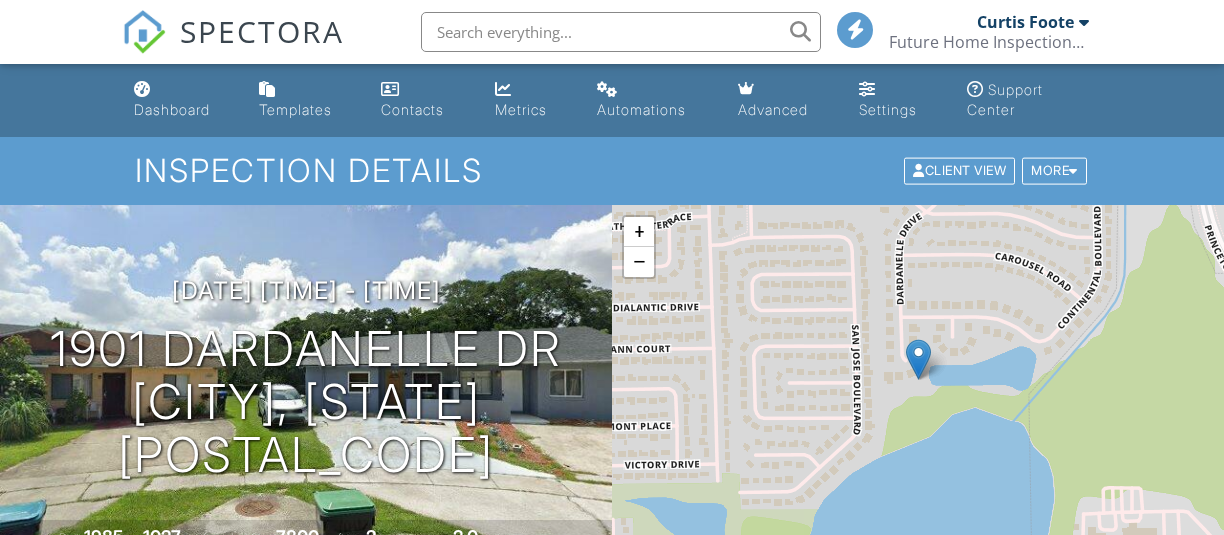 scroll, scrollTop: 331, scrollLeft: 0, axis: vertical 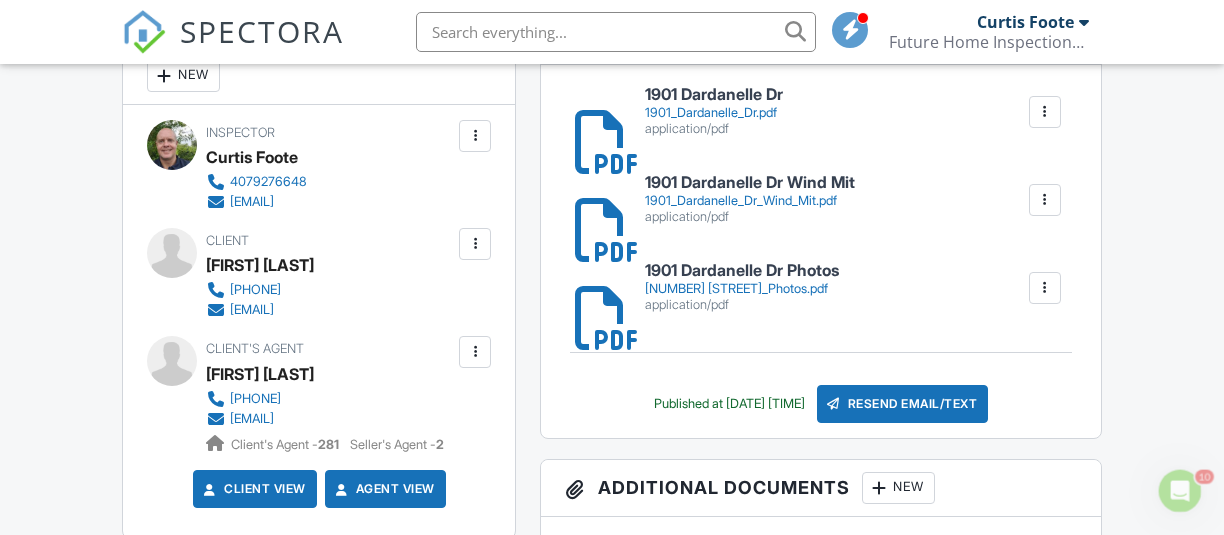 drag, startPoint x: 734, startPoint y: 104, endPoint x: 744, endPoint y: 108, distance: 10.770329 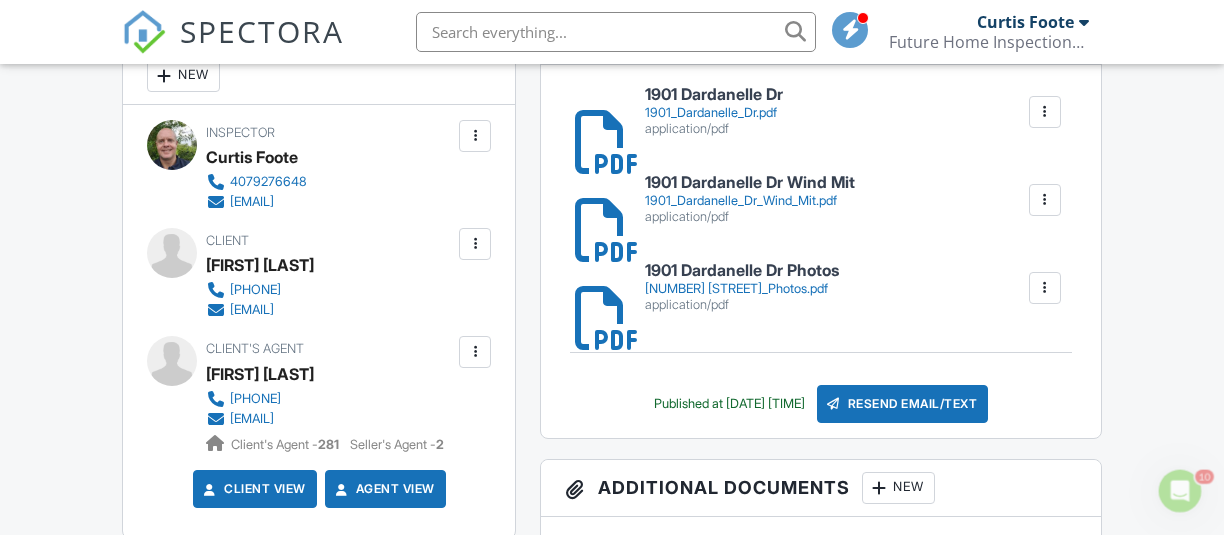 click at bounding box center [616, 32] 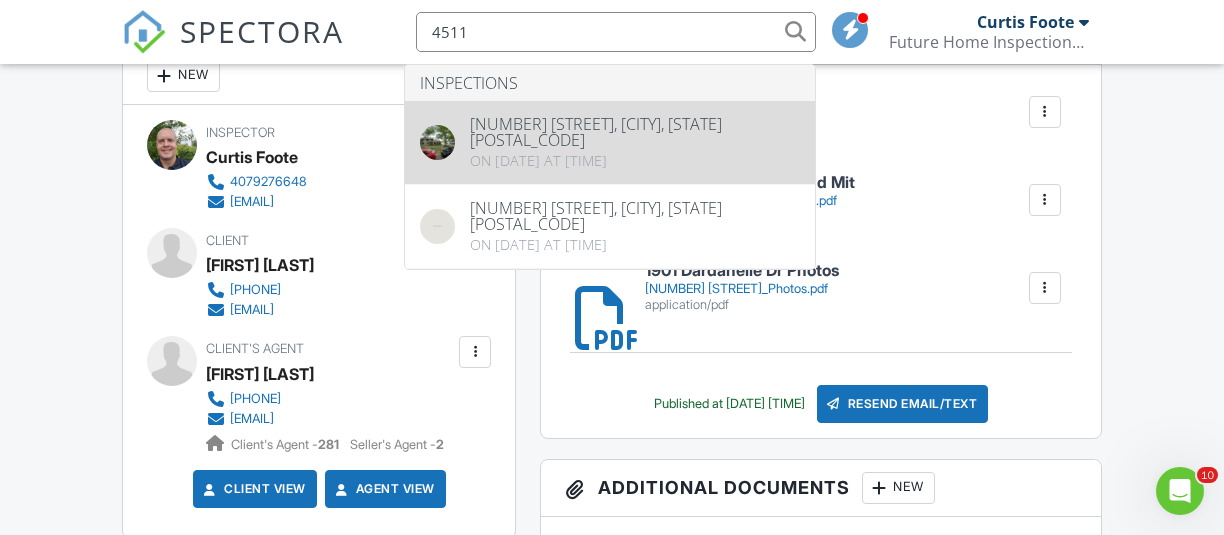 type on "4511" 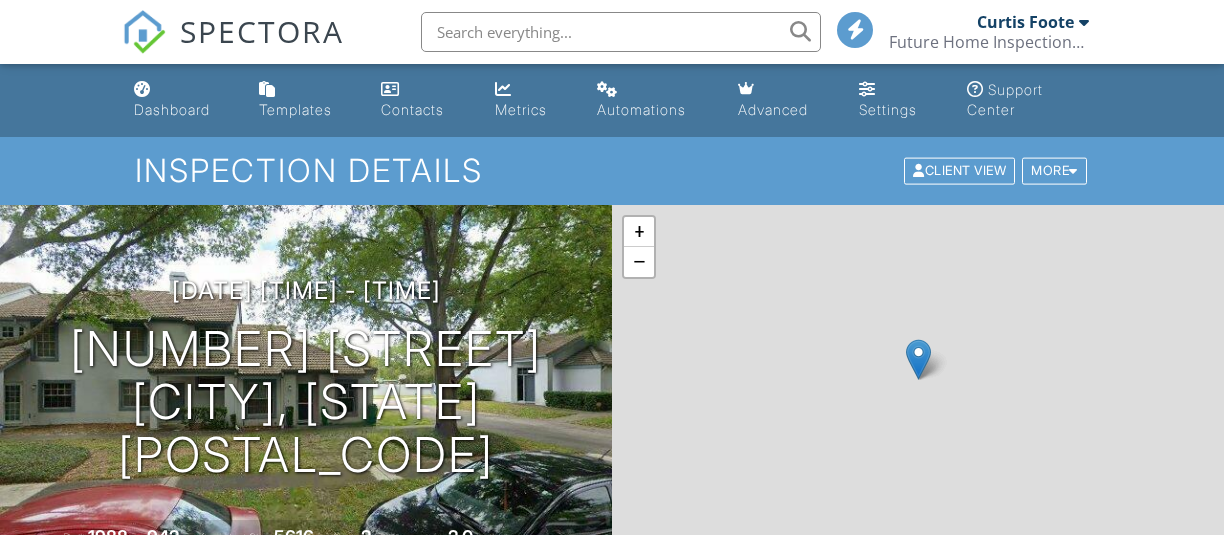 scroll, scrollTop: 0, scrollLeft: 0, axis: both 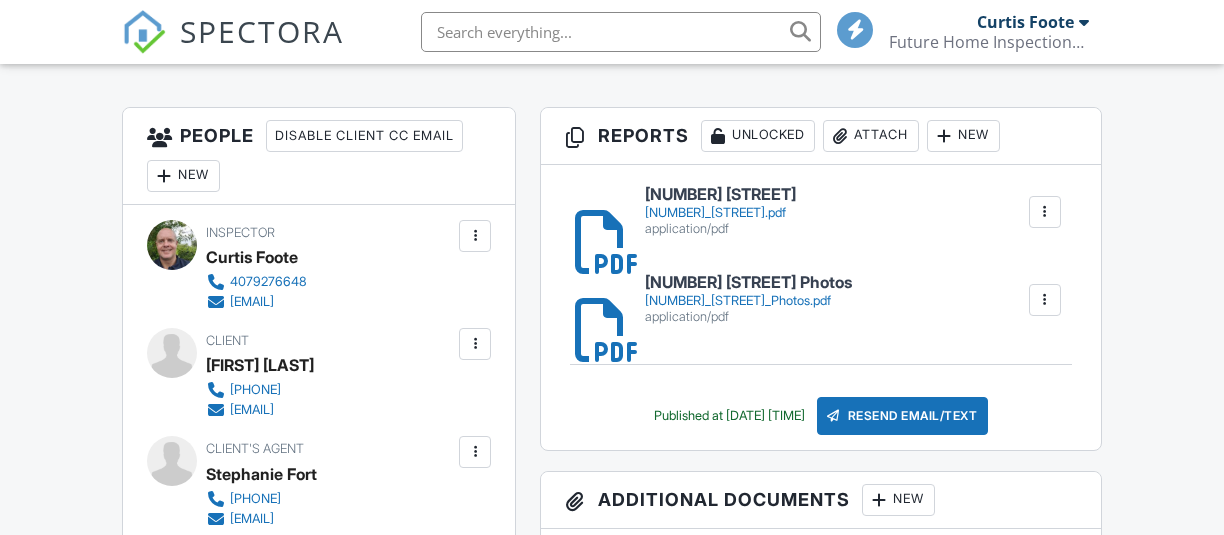 drag, startPoint x: 700, startPoint y: 191, endPoint x: 735, endPoint y: 198, distance: 35.69314 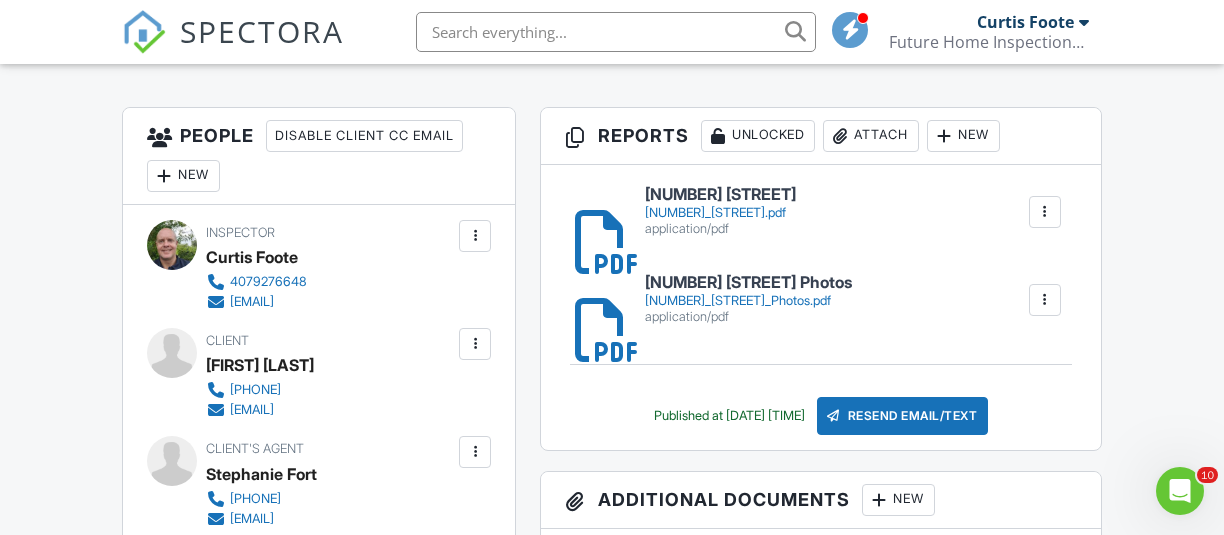 scroll, scrollTop: 0, scrollLeft: 0, axis: both 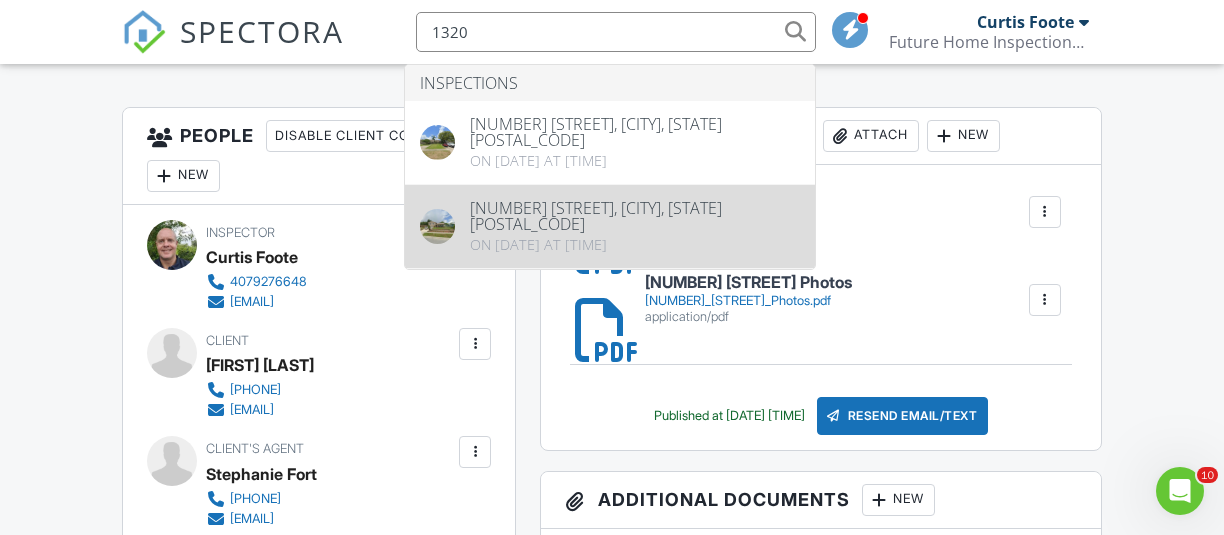 type on "1320" 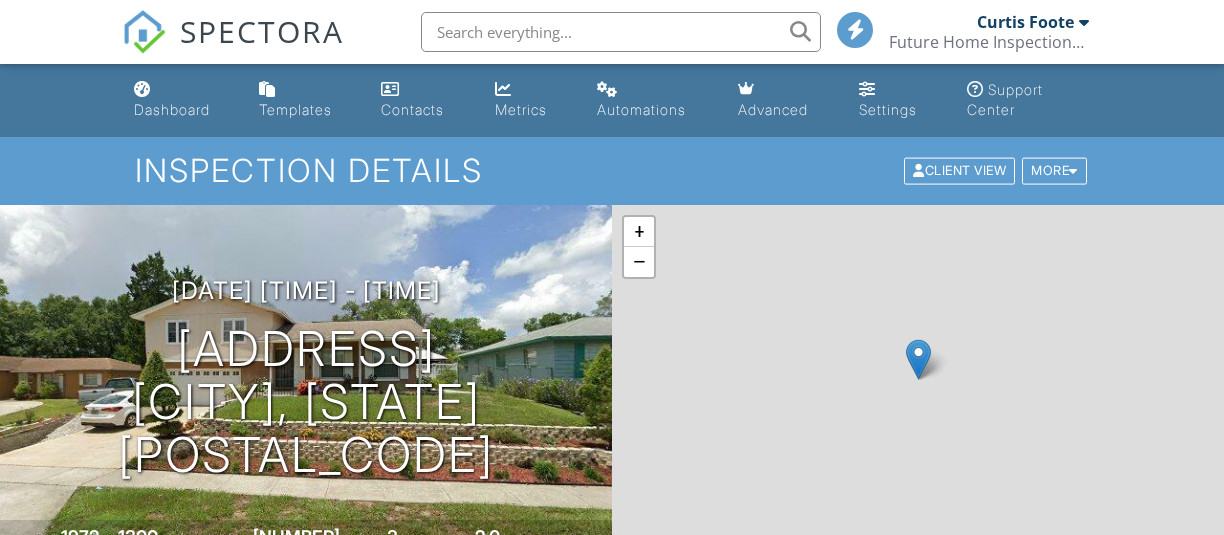 scroll, scrollTop: 0, scrollLeft: 0, axis: both 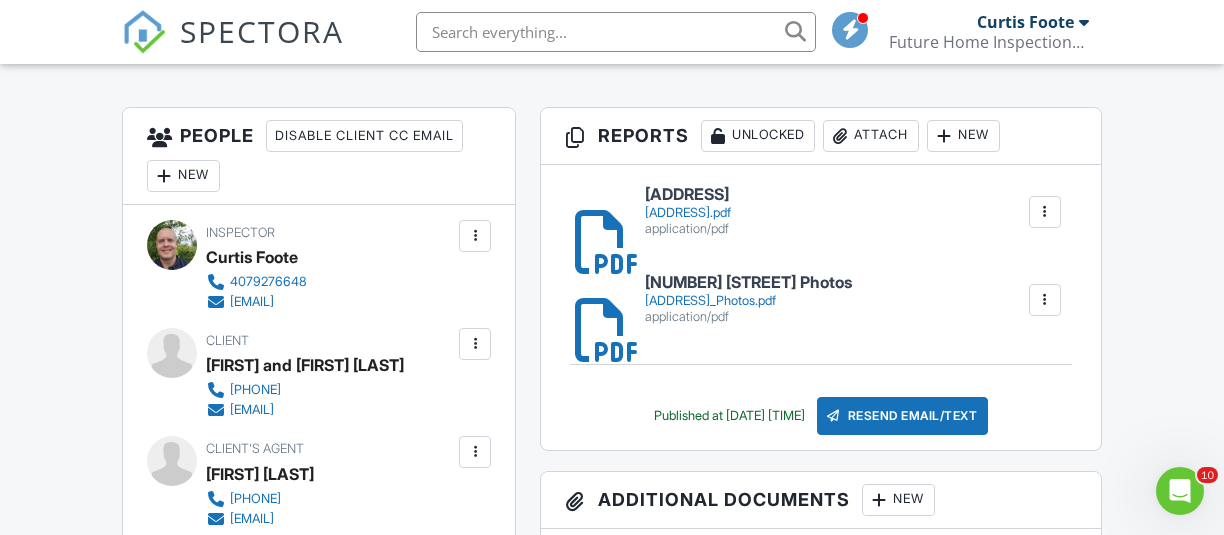 click on "1320_Paul_St.pdf" at bounding box center (688, 213) 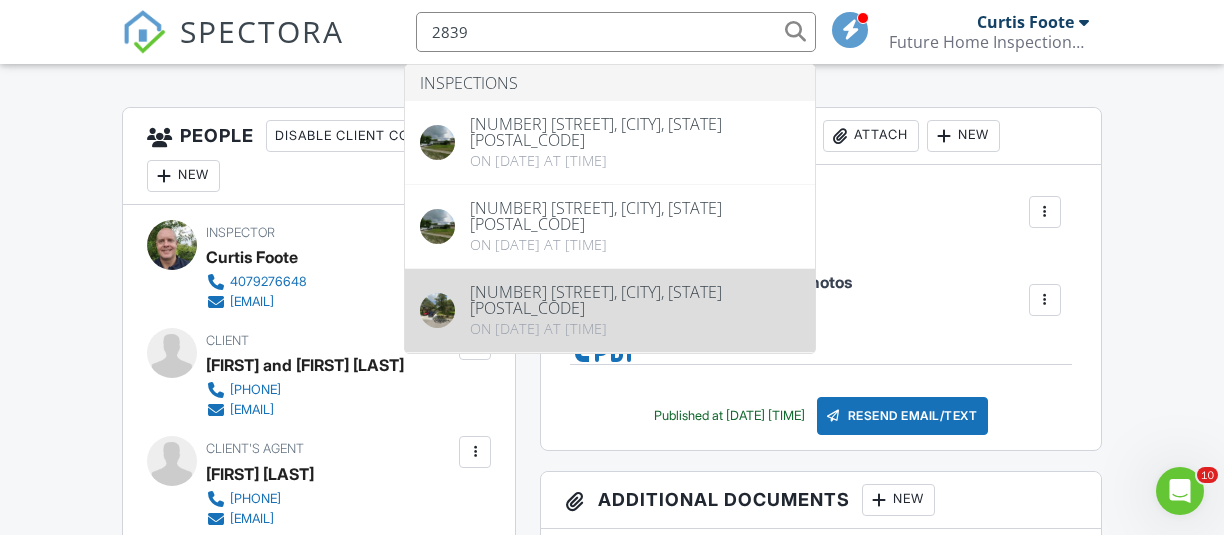 type on "2839" 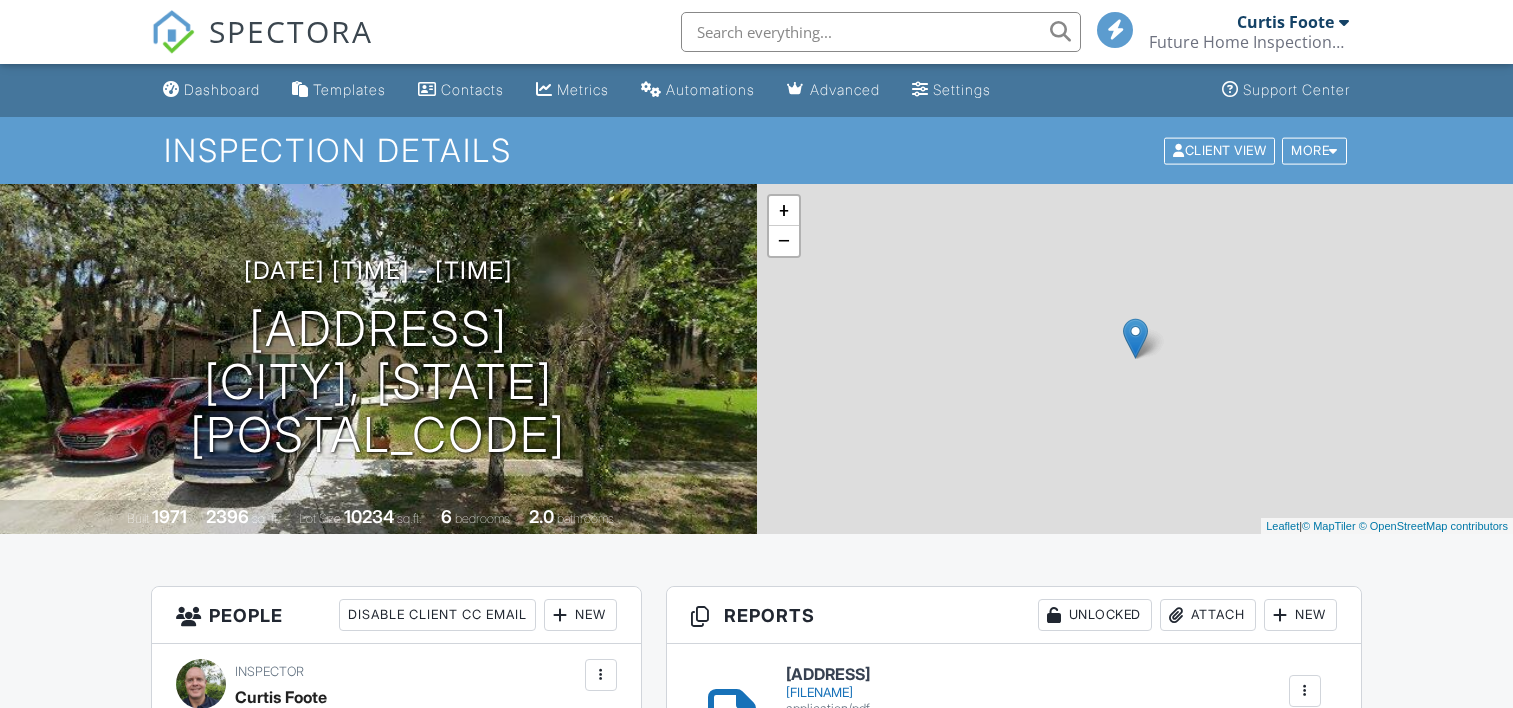 scroll, scrollTop: 0, scrollLeft: 0, axis: both 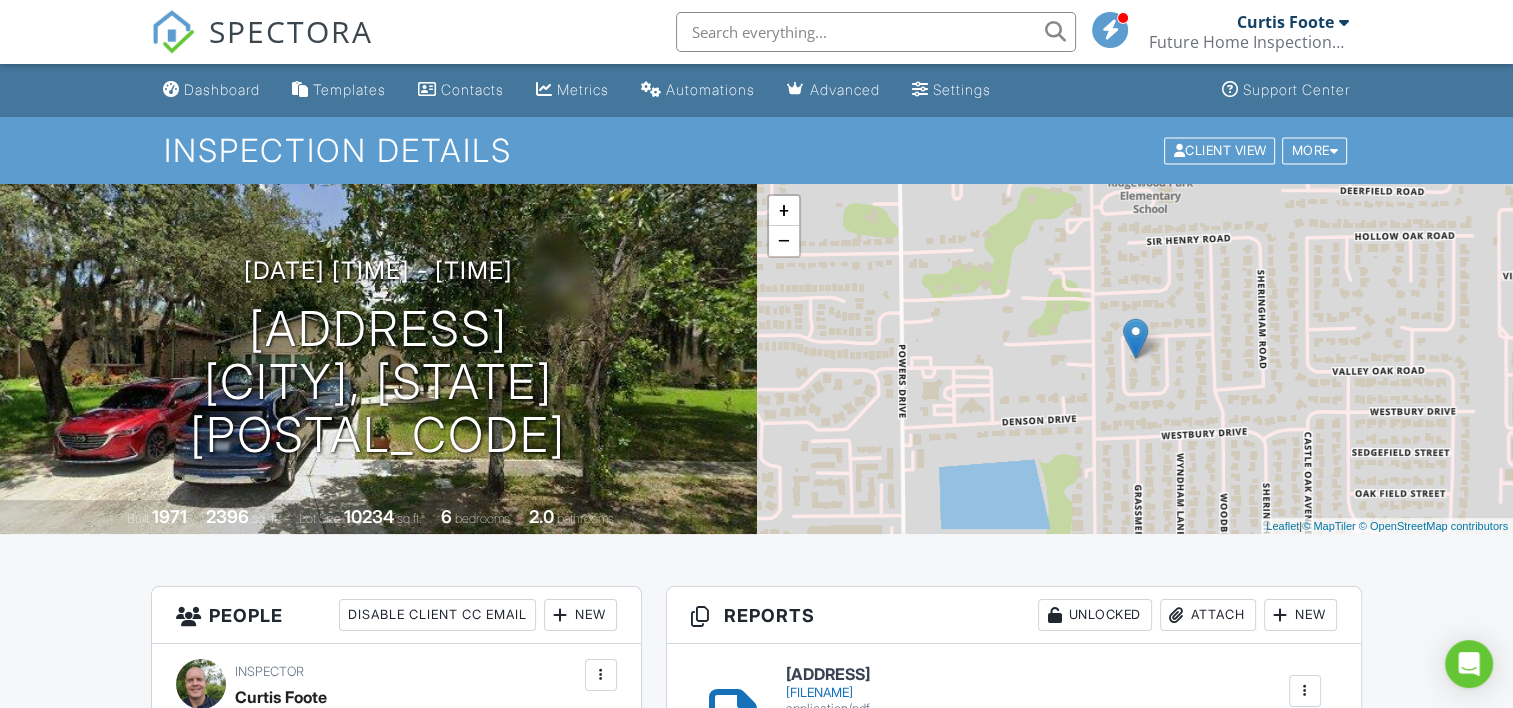 click at bounding box center (876, 32) 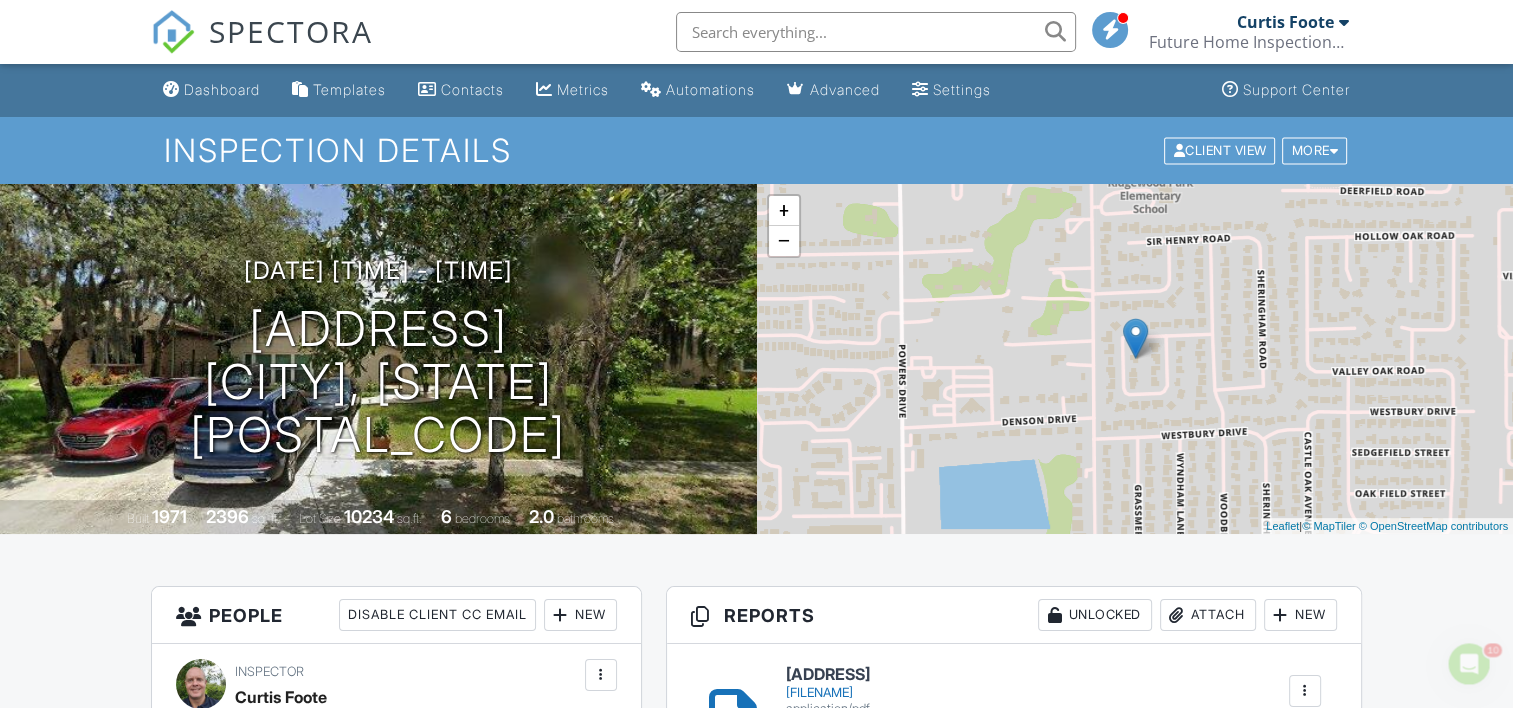 scroll, scrollTop: 0, scrollLeft: 0, axis: both 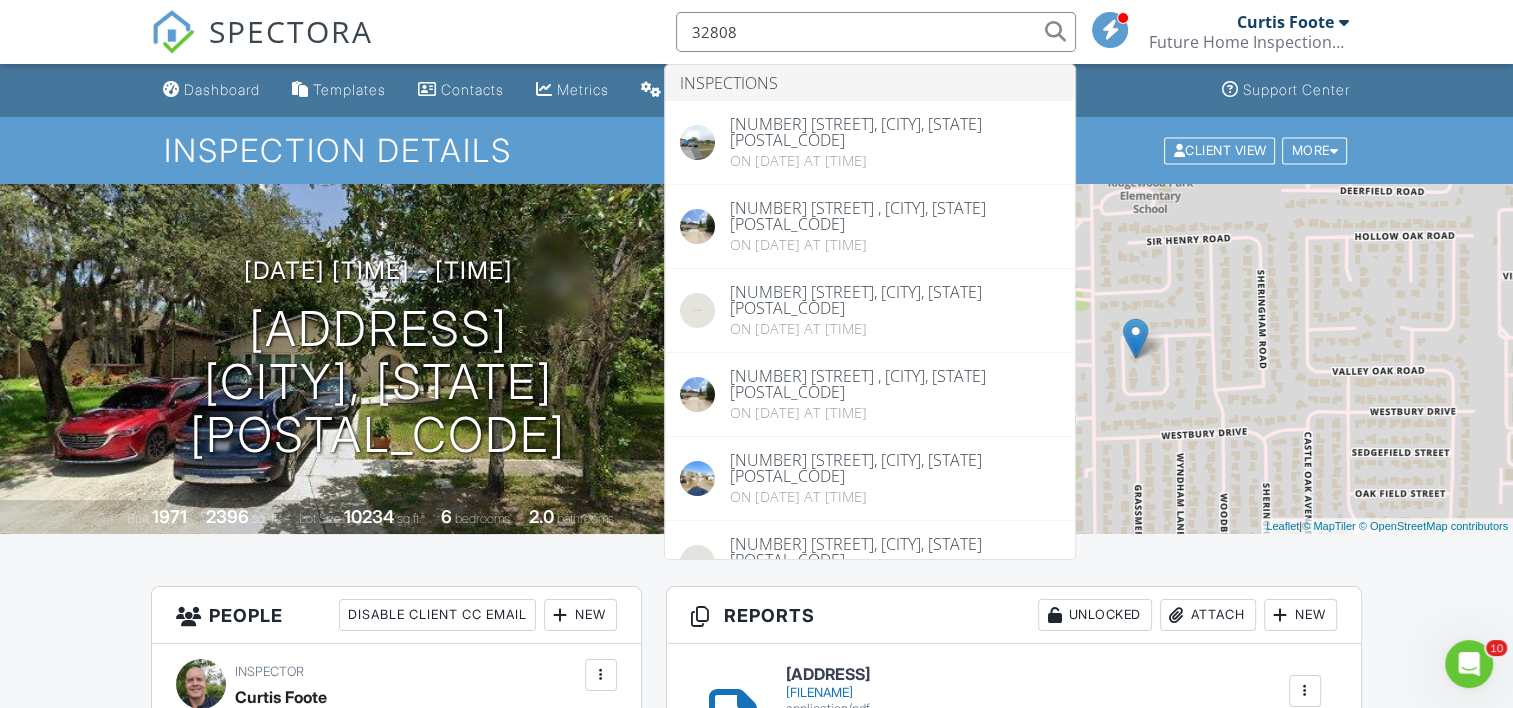 click on "SPECTORA
32808     Inspections   5839 Athena Pl, Orlando, FL 32808   On 06/30/2025 at 9:00 am     4474 Goldenrain Ct , Orlando, FL 32808   On 04/04/2025 at 9:00 am     5003 Jamaica Cir, Orlando, FL 32808   On 04/01/2025 at 3:30 pm     4474 Goldenrain Ct , Orlando, FL 32808   On 03/25/2025 at 9:00 am     5299 Stone Harbour Rd, Orlando, FL 32808   On 03/05/2025 at 1:30 pm     4926 Haiti Circle, ORLANDO, FL 32808   On 08/30/2024 at 9:00 am     2839 Rockingham Cir, Orlando, FL 32808   On 05/23/2024 at 1:30 pm     1320 Paul St, Orlando, FL 32808   On 04/24/2024 at 9:00 am     4511 Oak Arbor Cir, Orlando, FL 32808   On 03/12/2024 at 1:30 pm     1901 Dardanelle Dr, Orlando, FL 32808   On 02/14/2024 at 3:30 pm     1106 Charles St, Orlando, FL 32808   On 12/18/2023 at 3:30 pm     4014 Golfside Dr, Orlando, FL 32808   On 12/14/2023 at 3:30 pm     5211 Gold Tree Ct, Orlando, FL 32808   On 10/31/2023 at 3:30 pm     6210 Perrine Dr , Orlando, fl 32808   On 10/03/2023 at 1:30 pm" at bounding box center [756, 32] 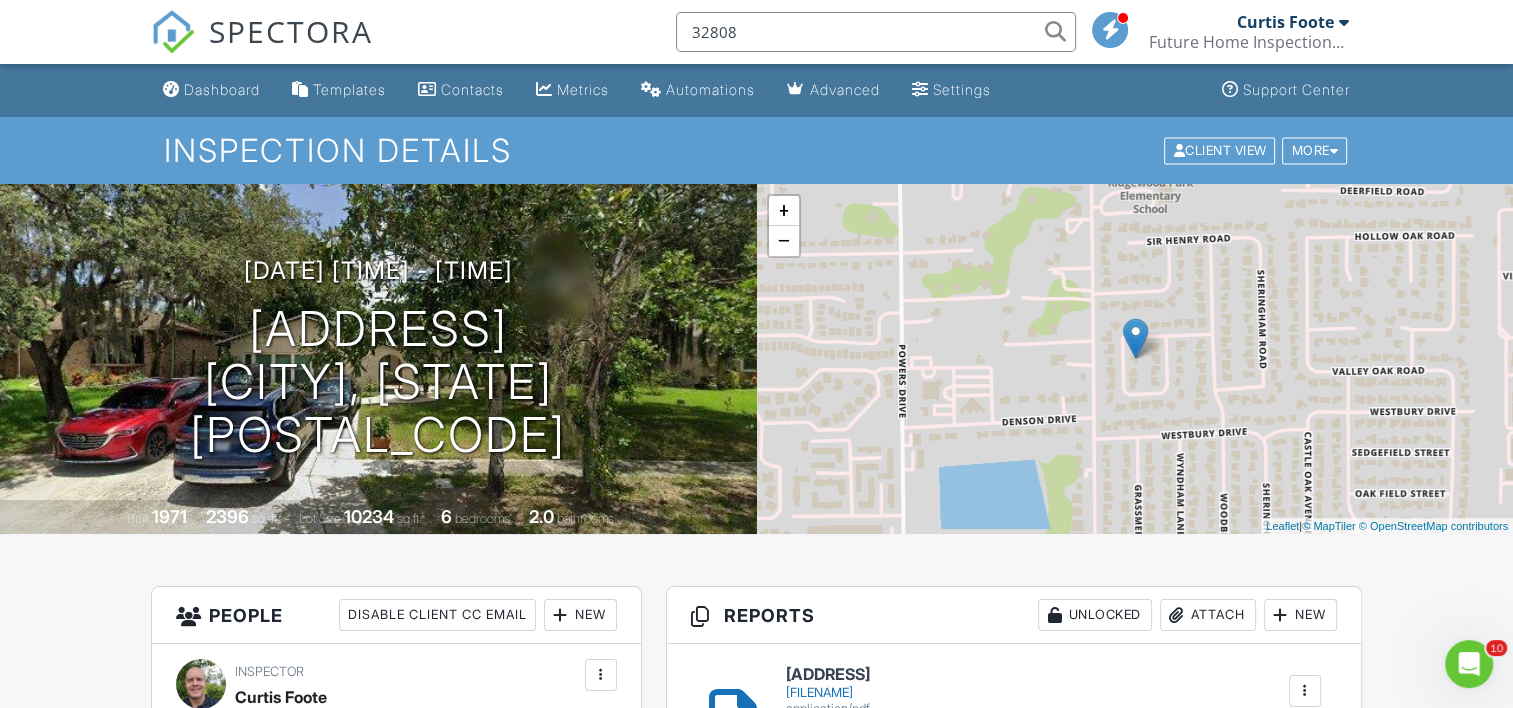 click on "32808" at bounding box center (876, 32) 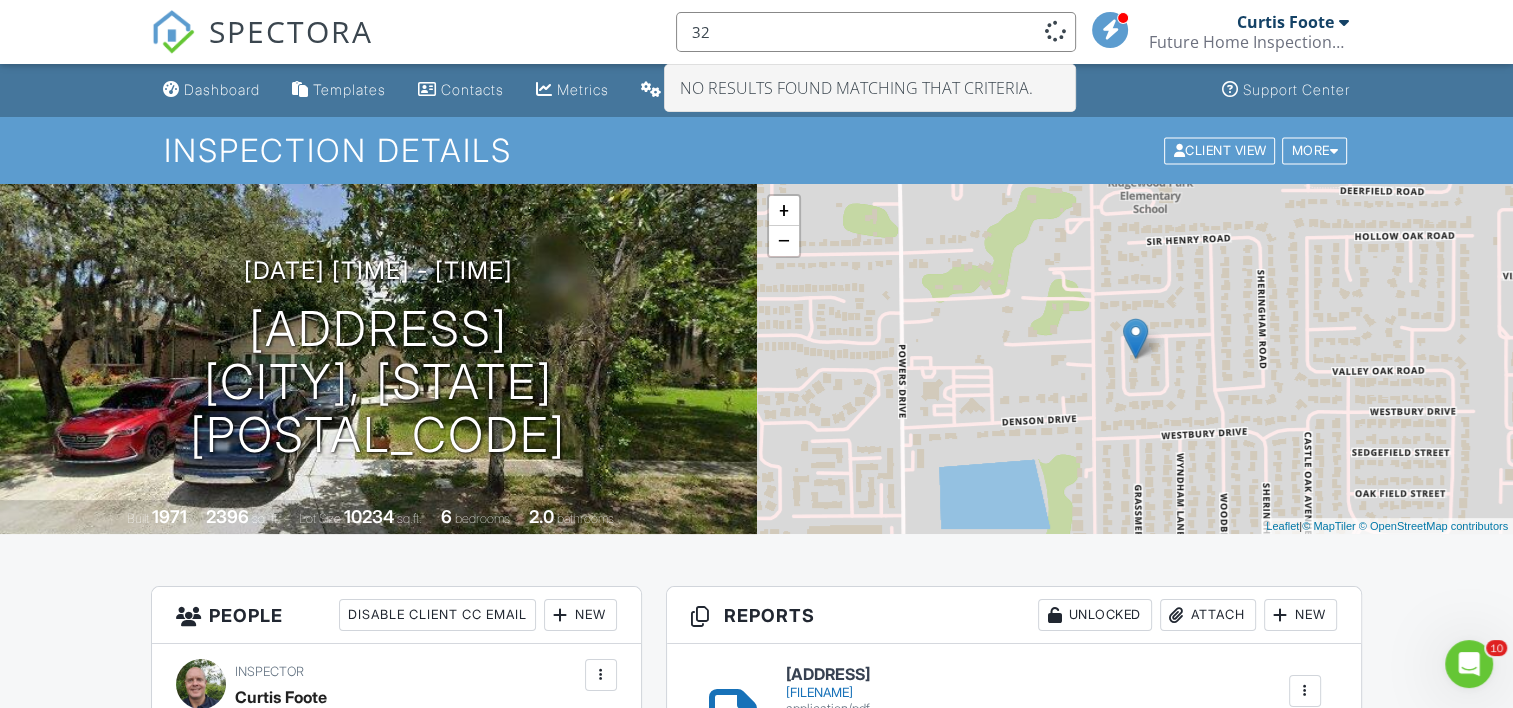 type on "3" 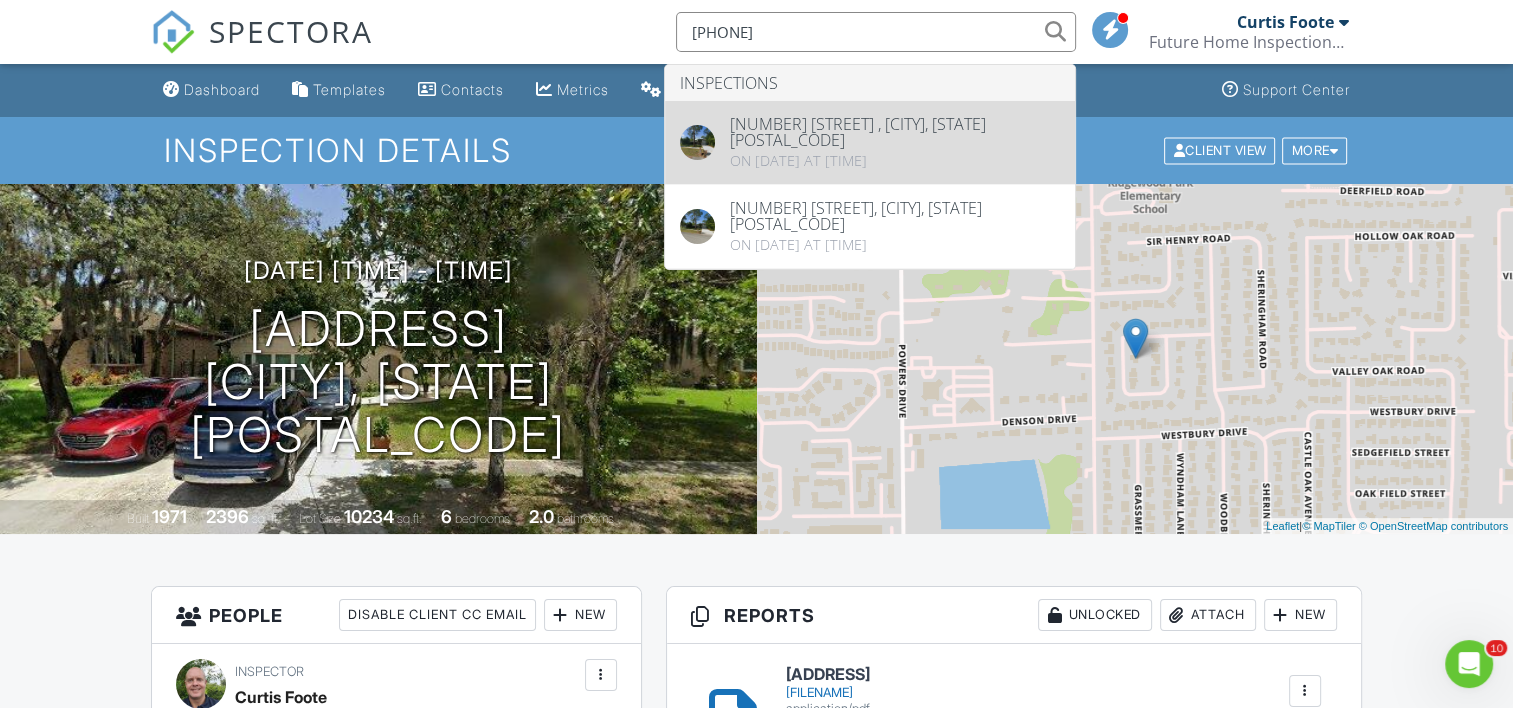 type on "407-617-2930" 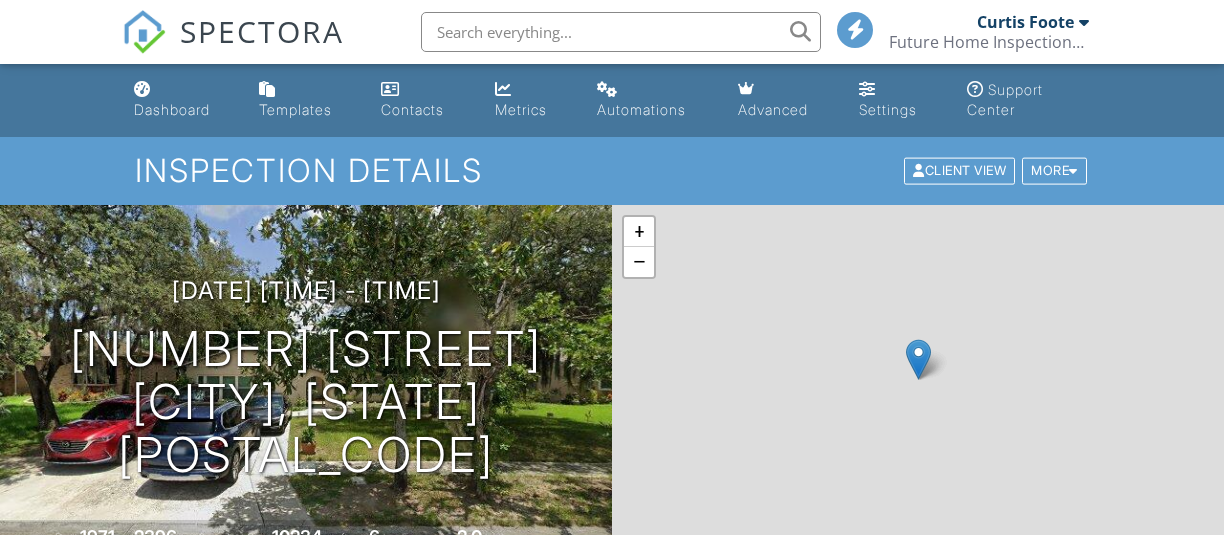 scroll, scrollTop: 0, scrollLeft: 0, axis: both 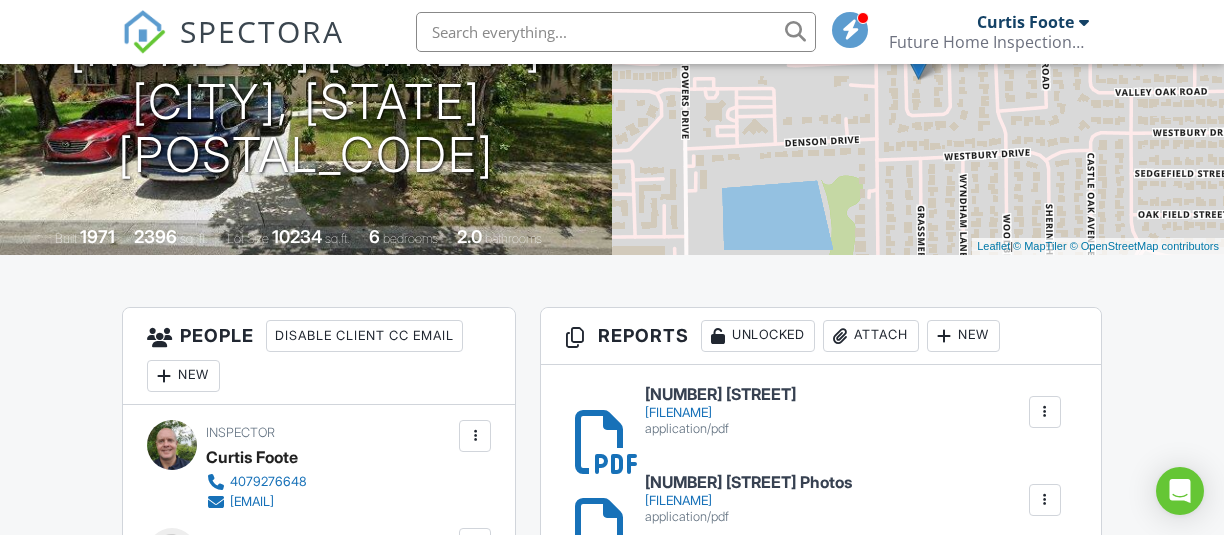 click on "[NUMBER] [STREET]" at bounding box center (720, 395) 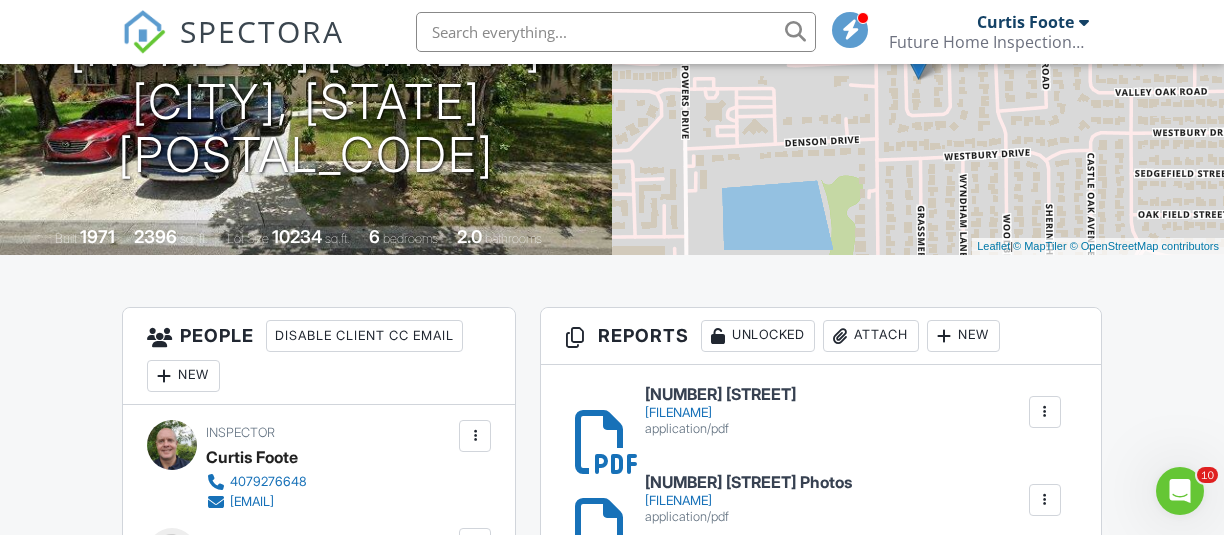 scroll, scrollTop: 0, scrollLeft: 0, axis: both 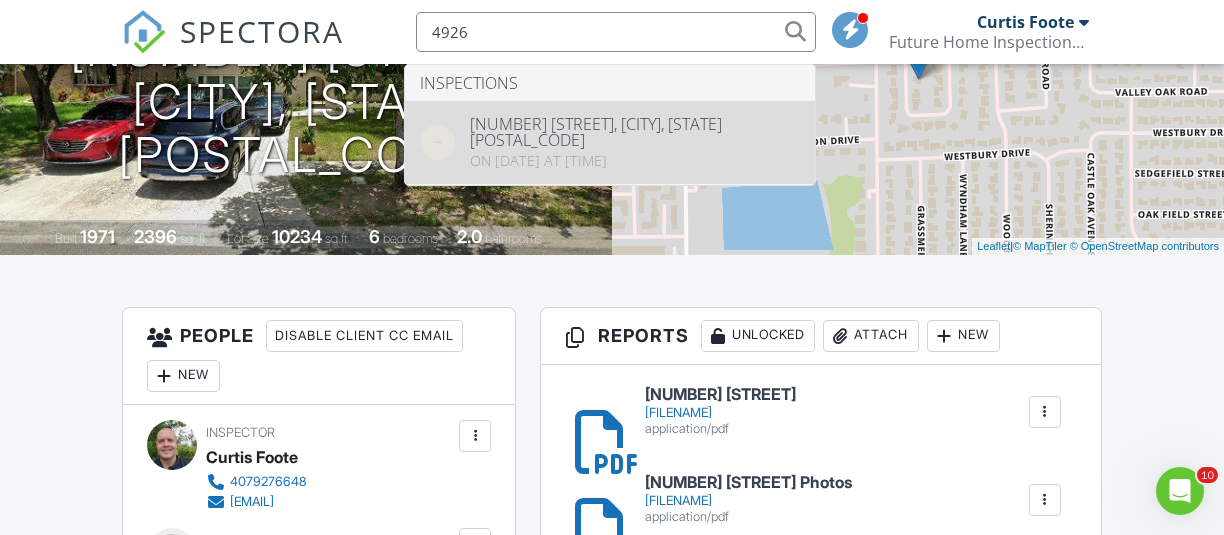 type on "4926" 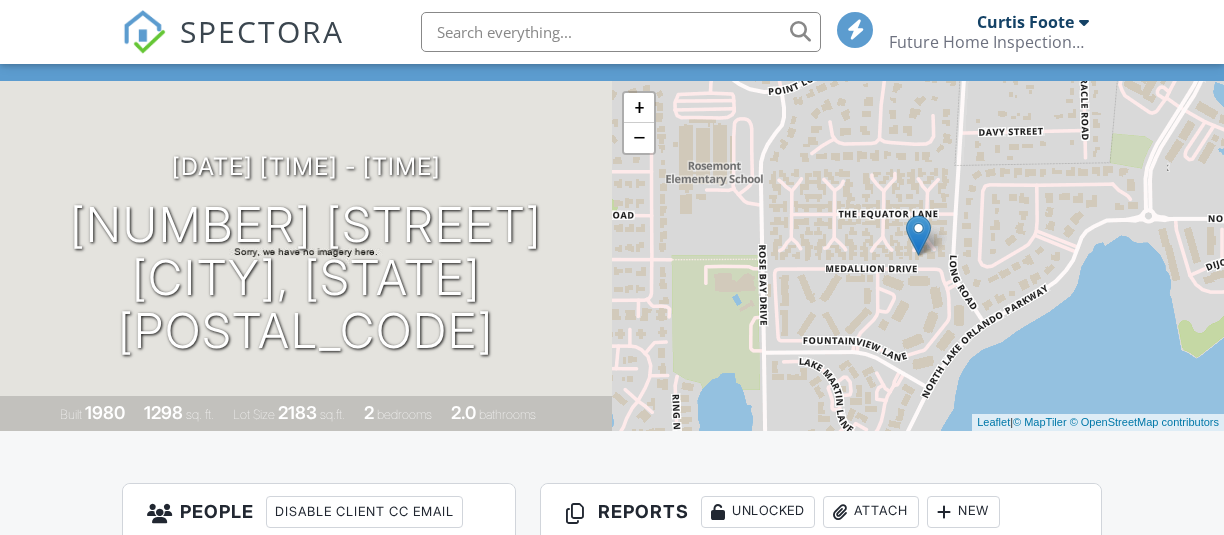 scroll, scrollTop: 400, scrollLeft: 0, axis: vertical 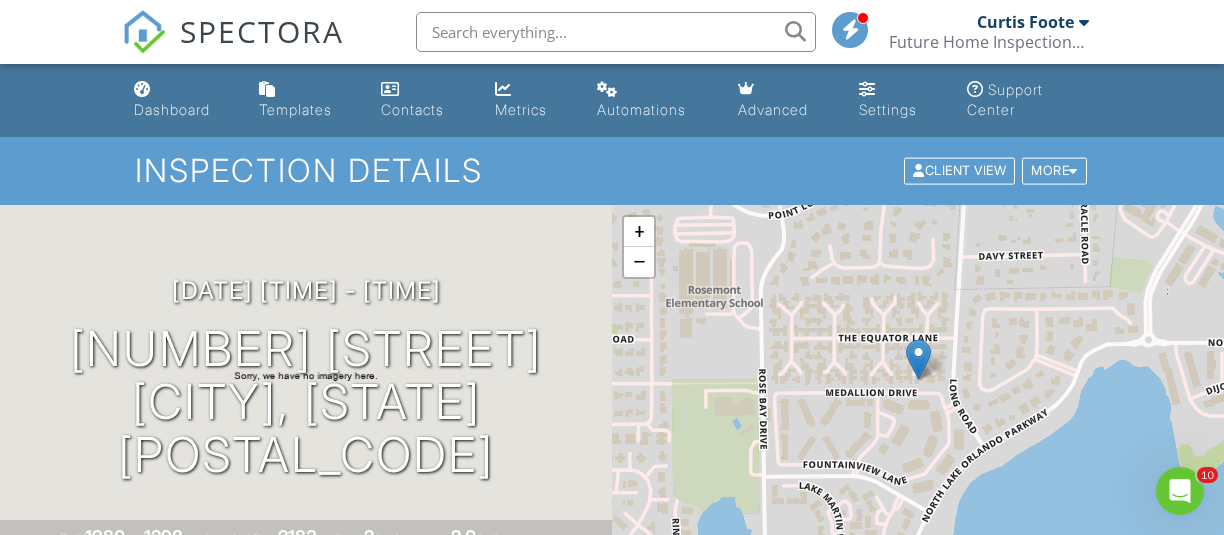 click at bounding box center [616, 32] 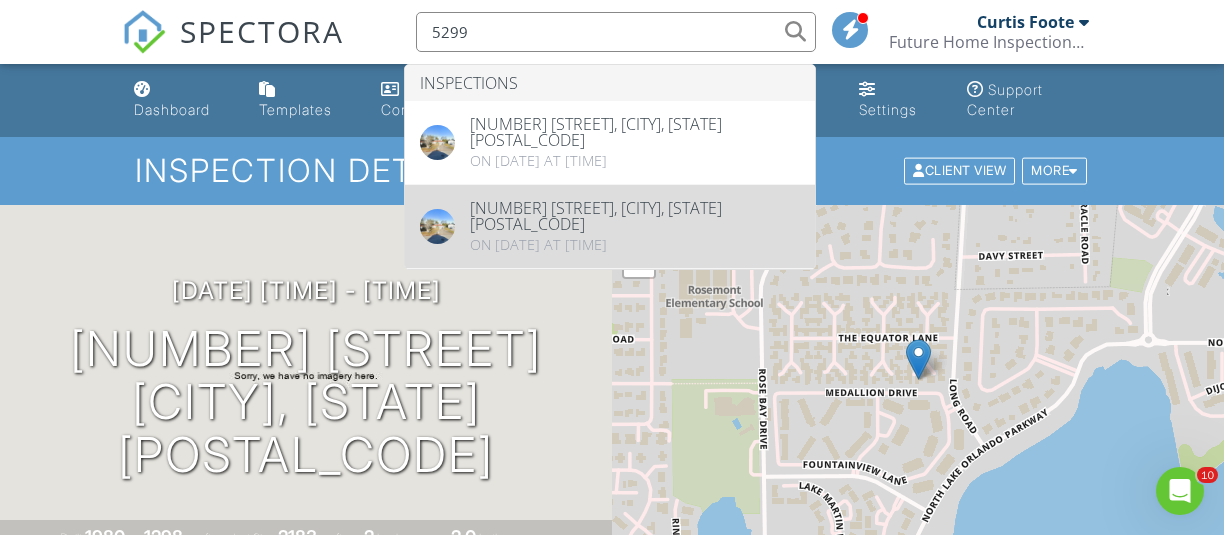 type on "5299" 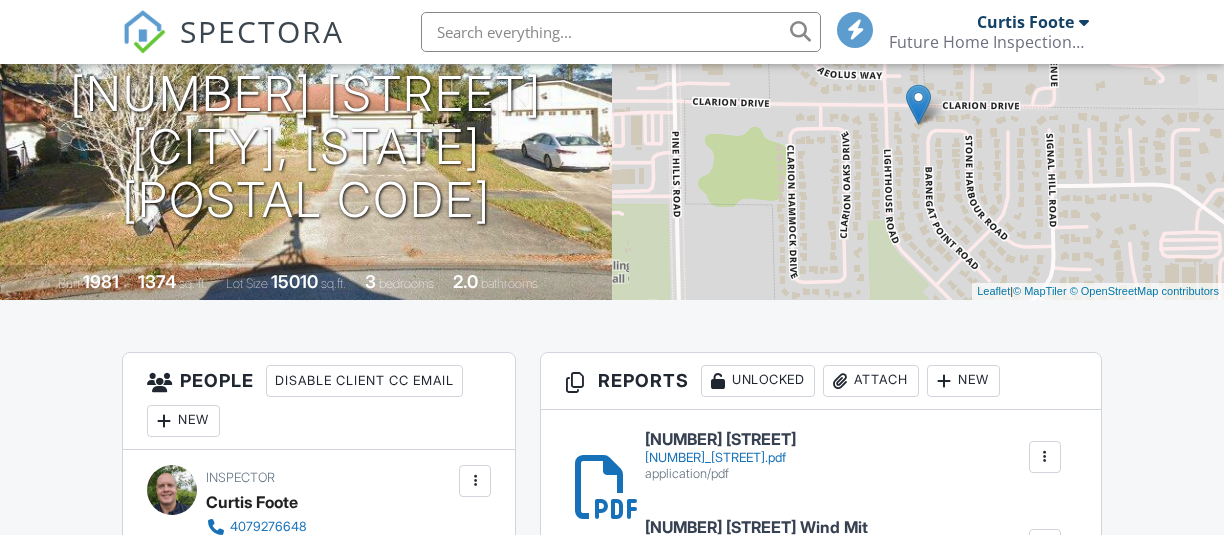 scroll, scrollTop: 500, scrollLeft: 0, axis: vertical 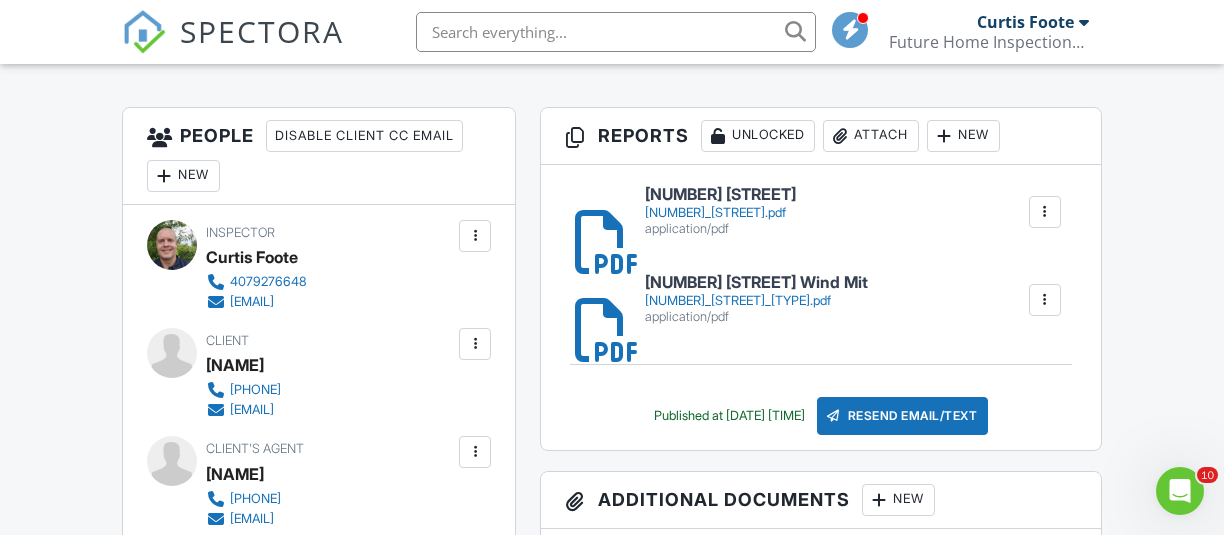 click on "[NUMBER]_[STREET].pdf" at bounding box center [720, 213] 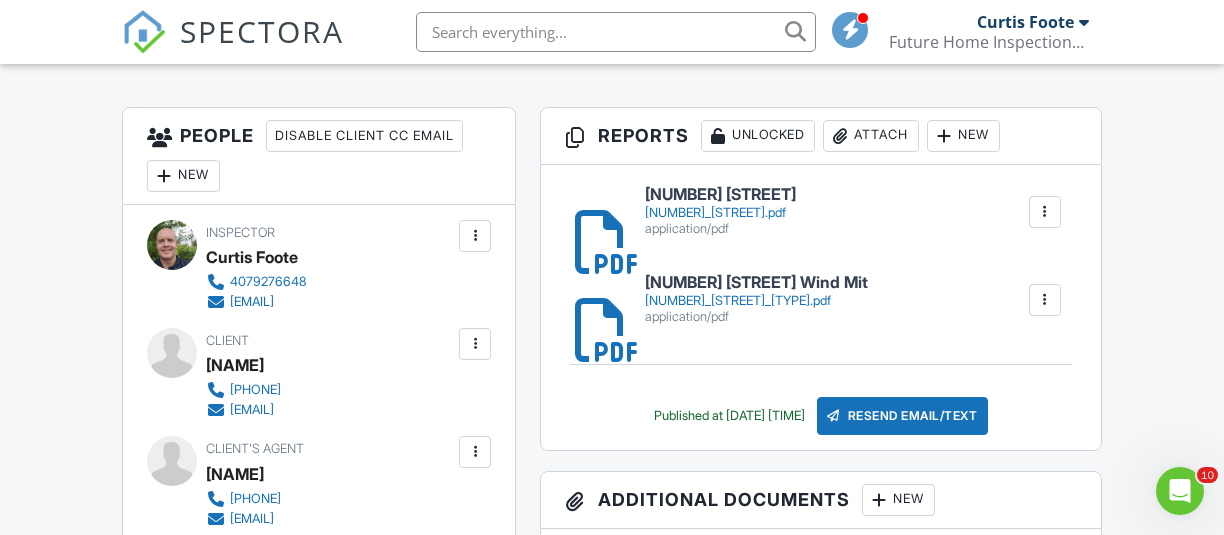 click at bounding box center (616, 32) 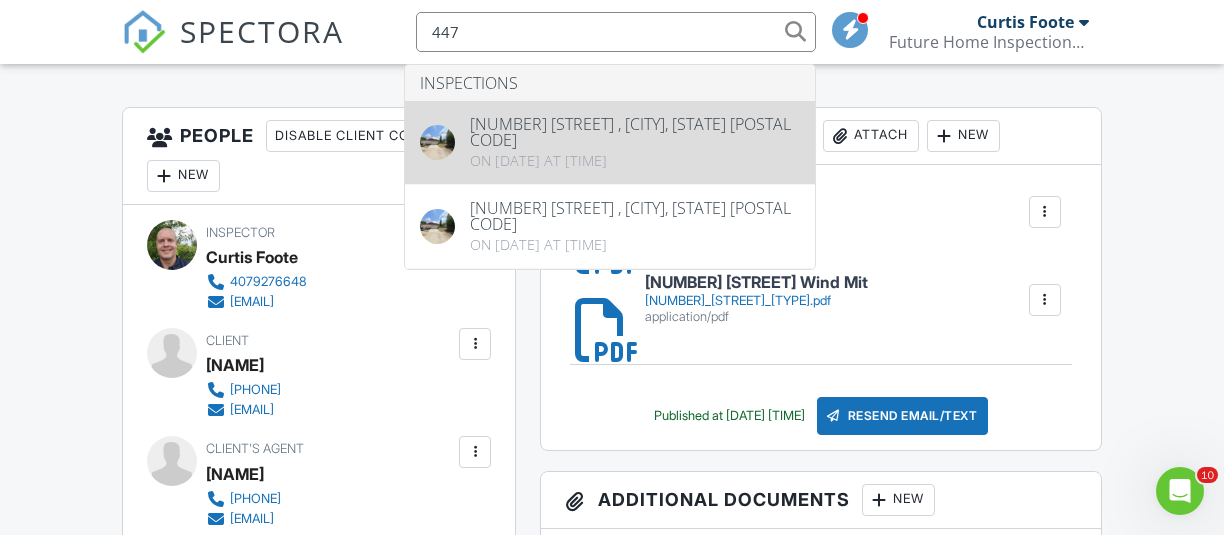type on "447" 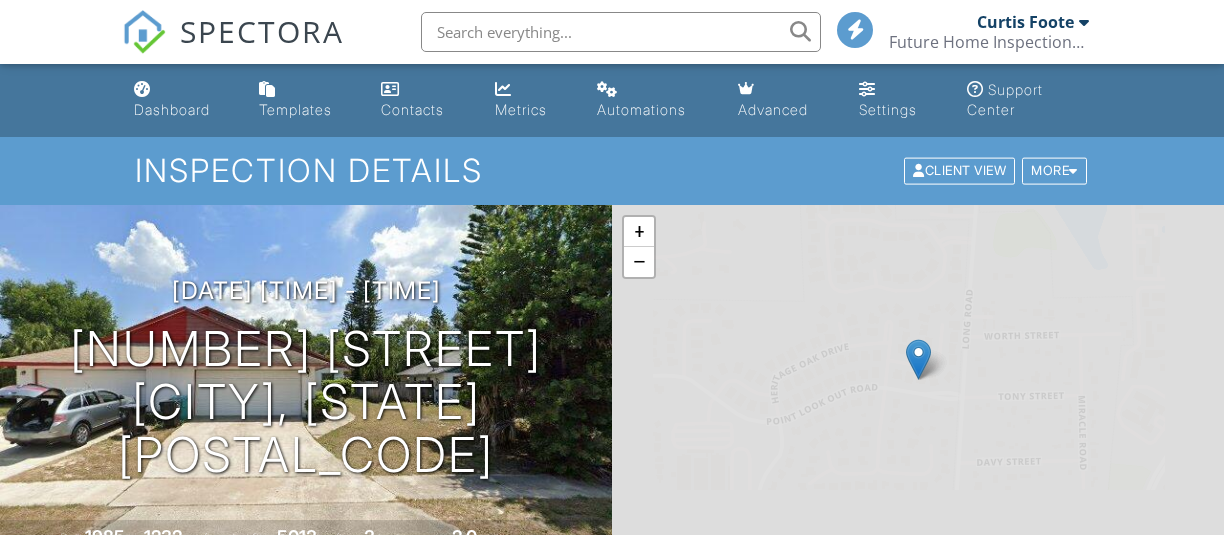 scroll, scrollTop: 155, scrollLeft: 0, axis: vertical 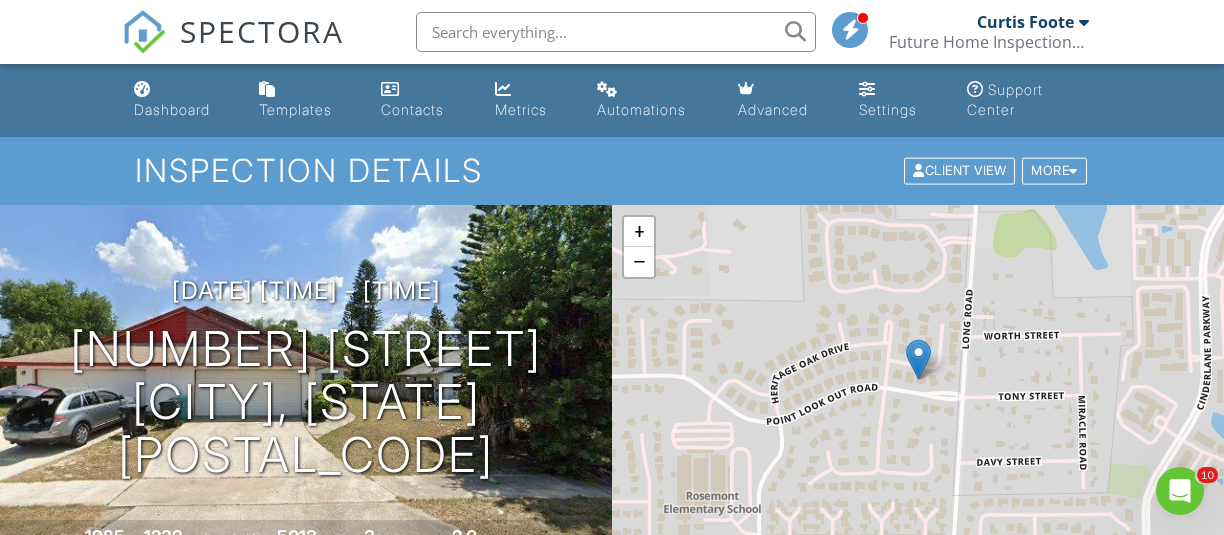 click at bounding box center [616, 32] 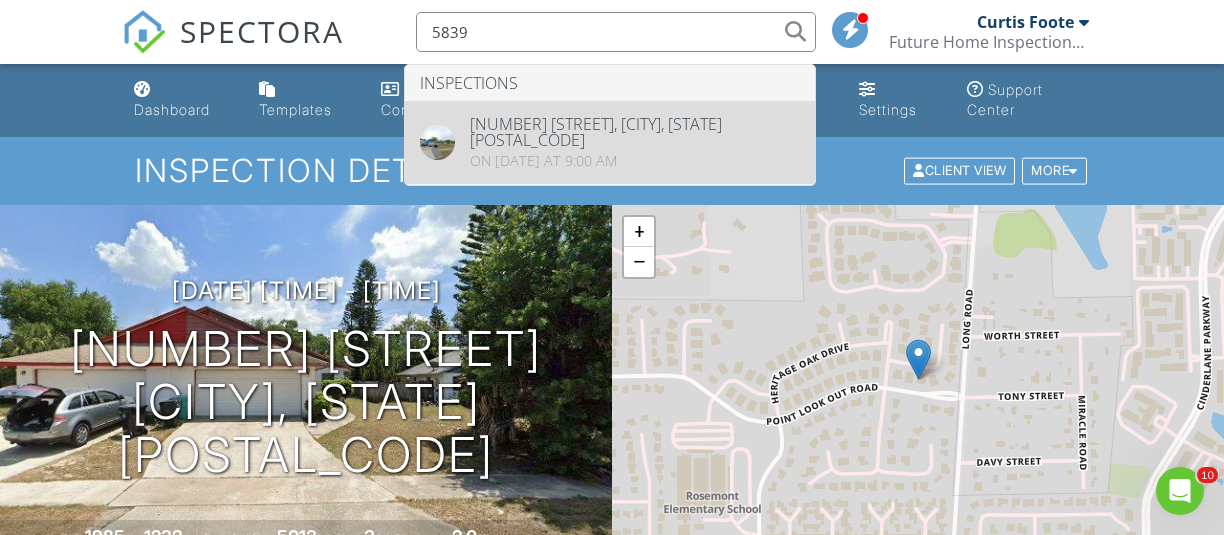 type on "5839" 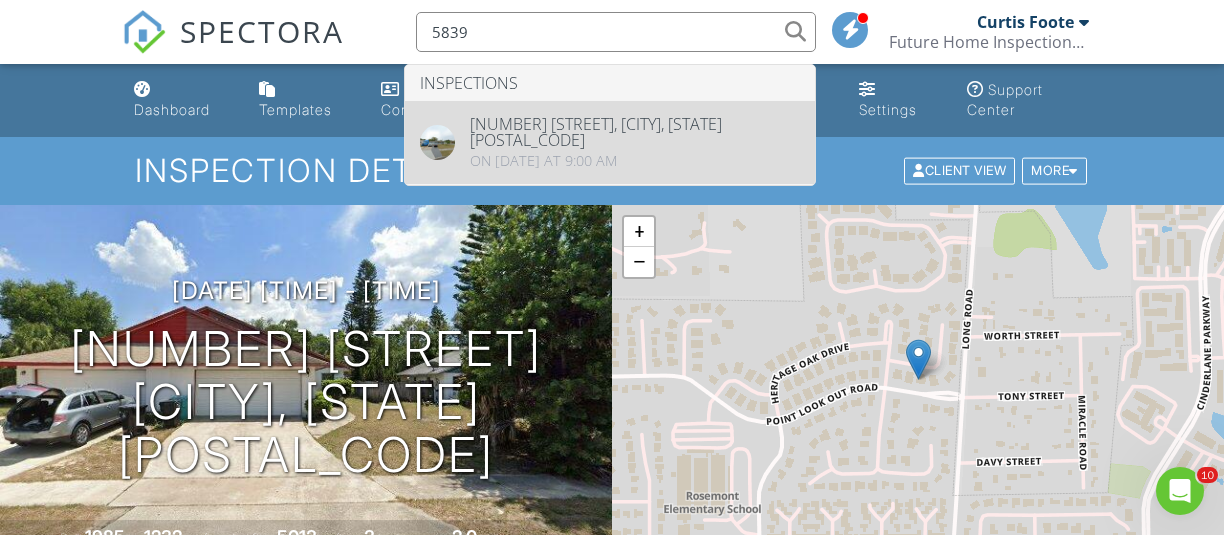 type 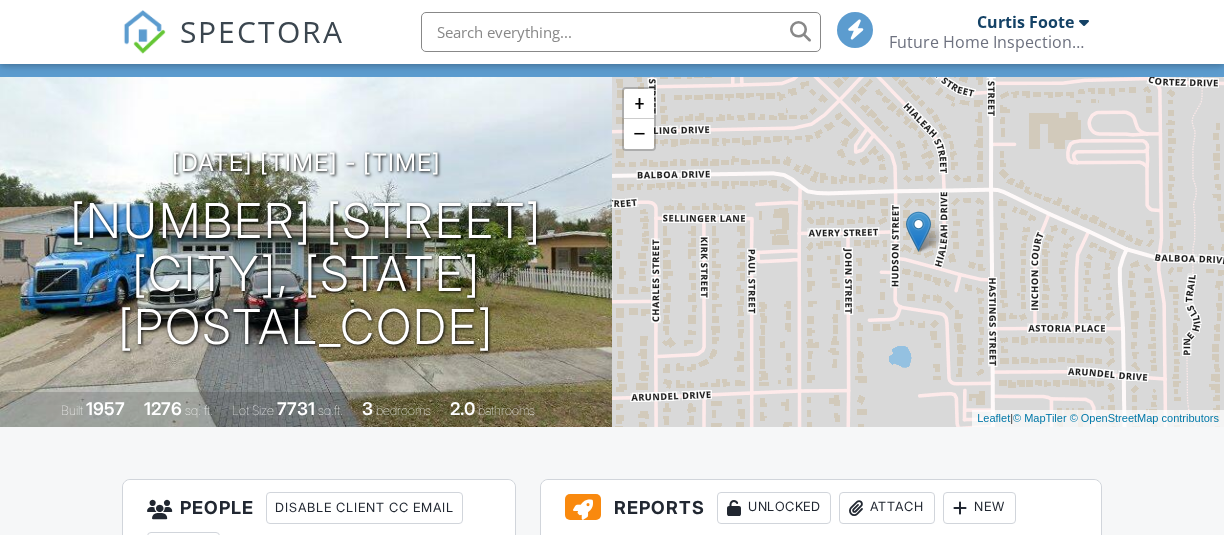 scroll, scrollTop: 400, scrollLeft: 0, axis: vertical 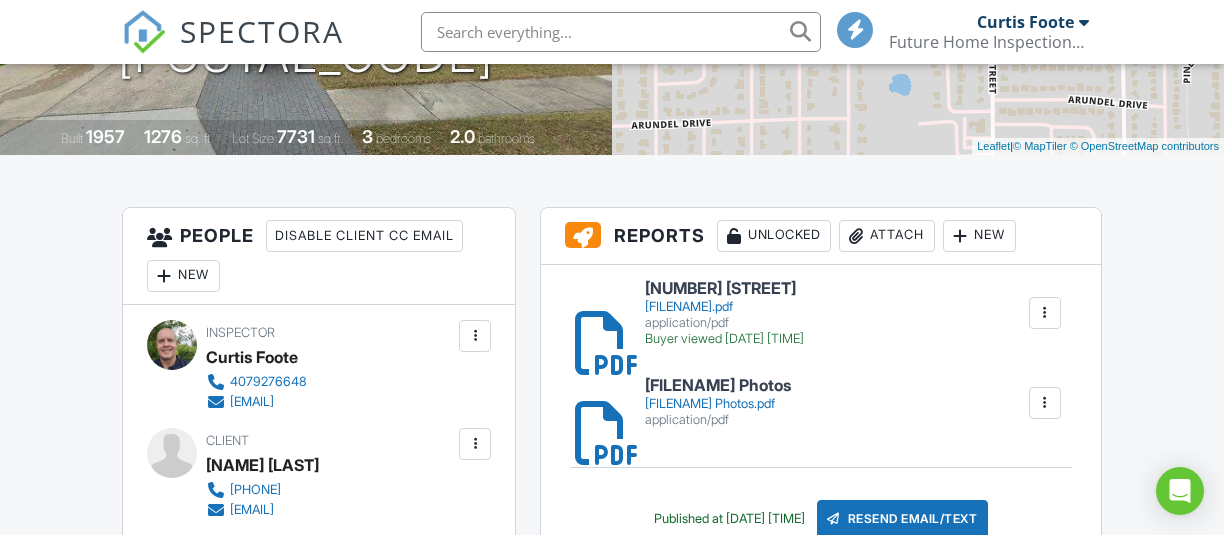 click on "[NUMBER] [STREET]" at bounding box center (724, 289) 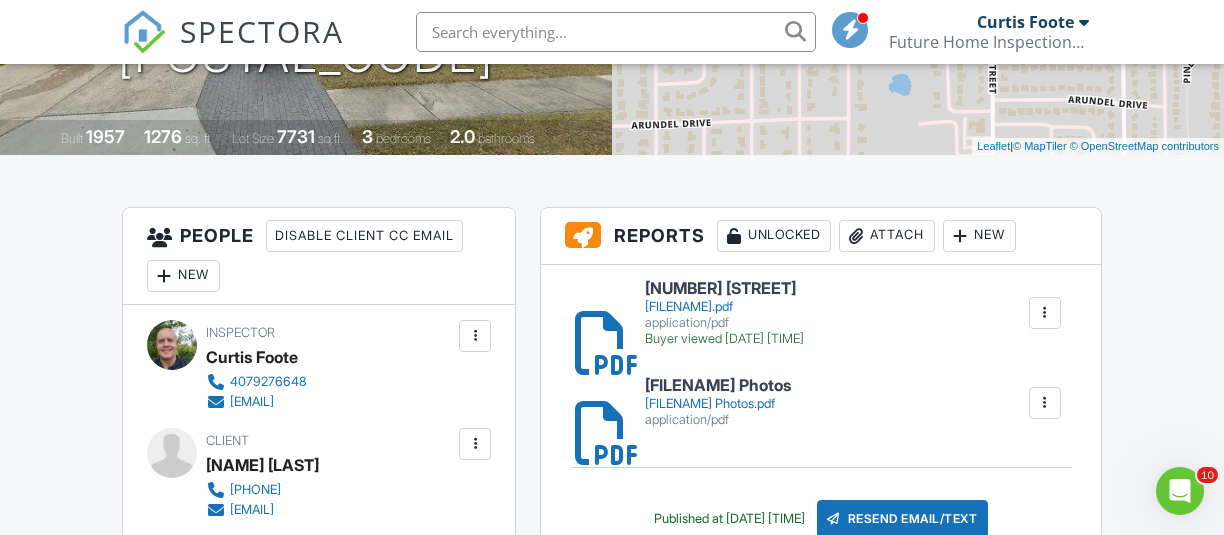 scroll, scrollTop: 0, scrollLeft: 0, axis: both 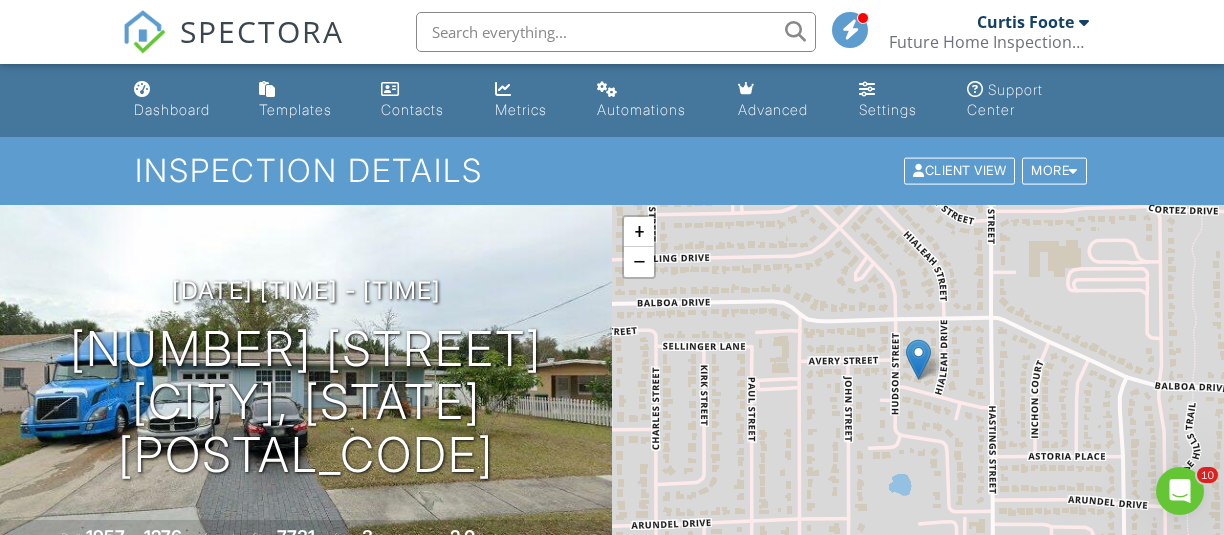 click at bounding box center (616, 32) 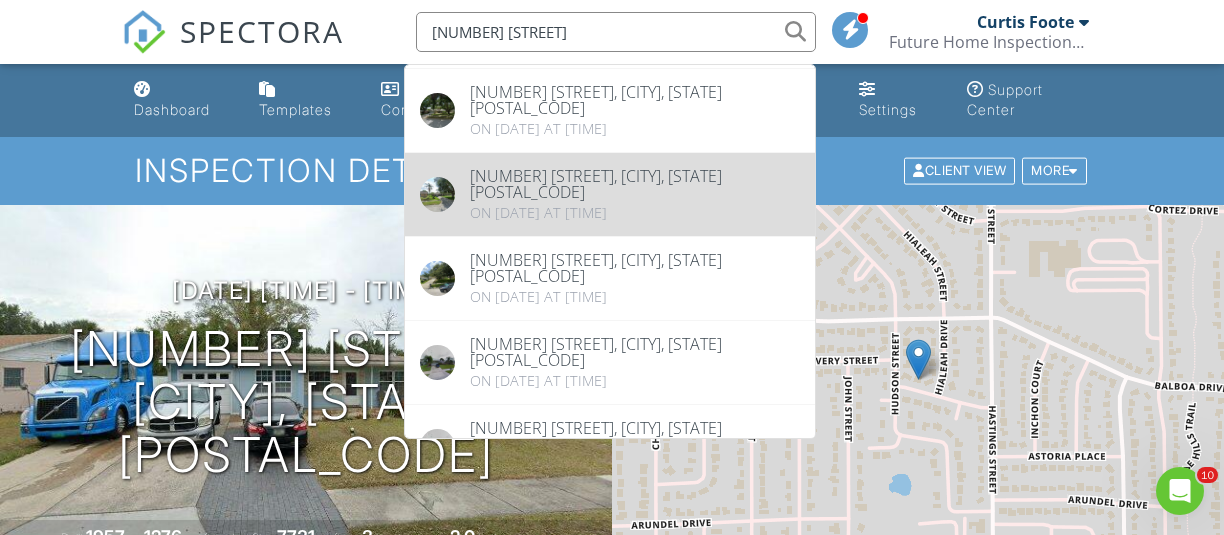 scroll, scrollTop: 0, scrollLeft: 0, axis: both 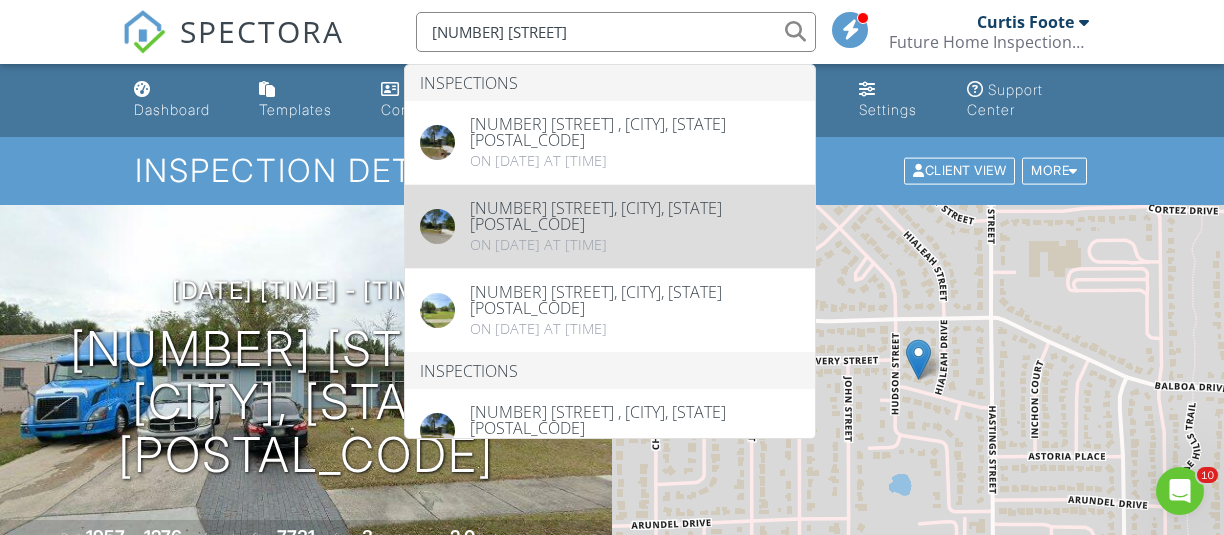type on "105 wind" 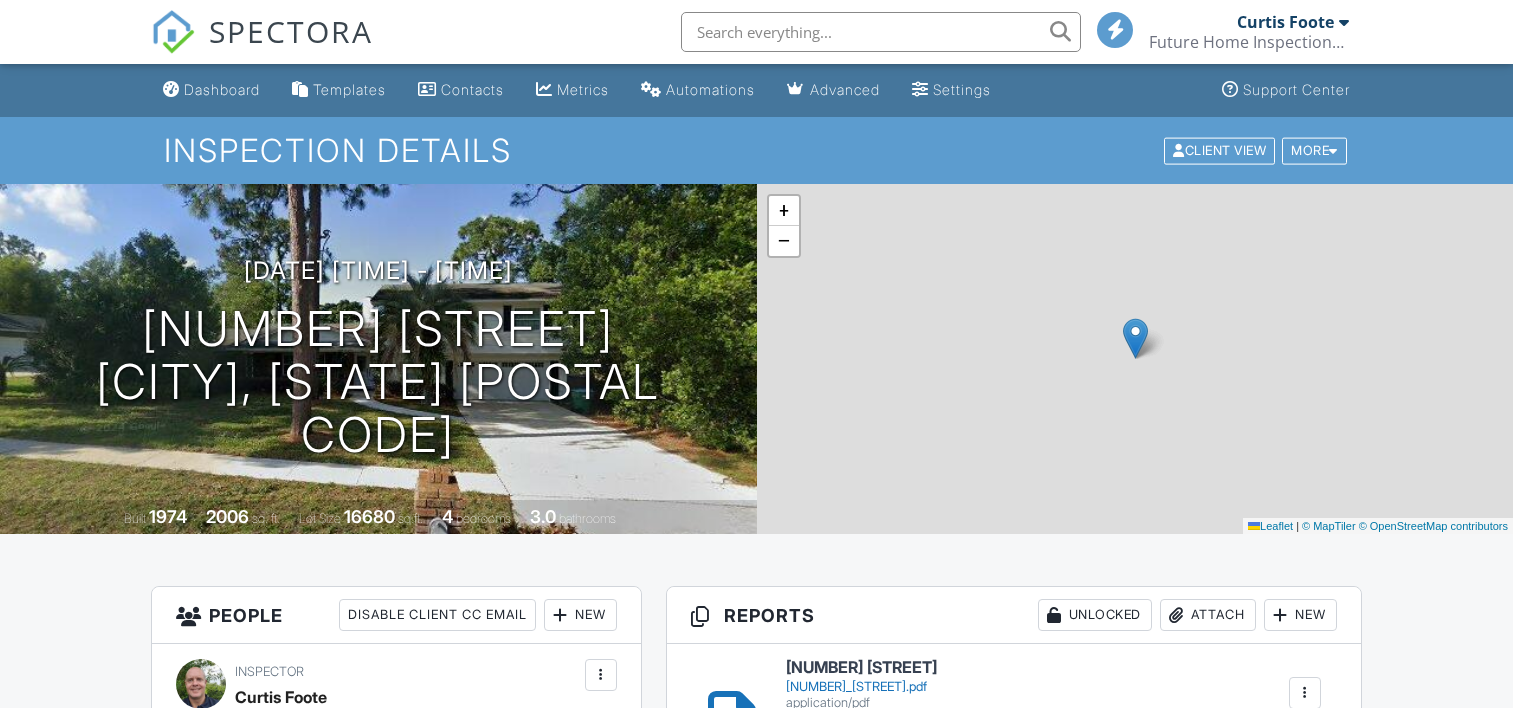 scroll, scrollTop: 0, scrollLeft: 0, axis: both 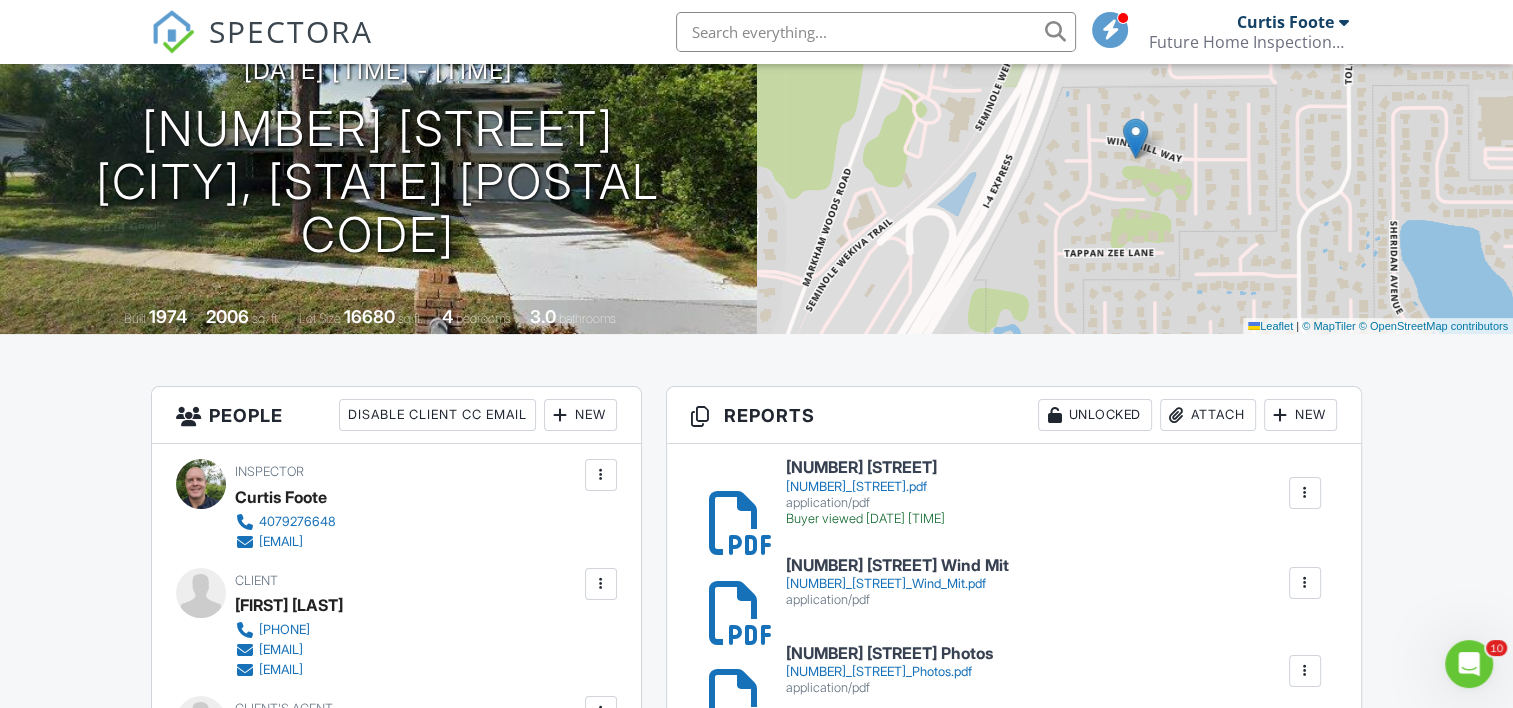 click on "105 Windmill Way" at bounding box center [865, 468] 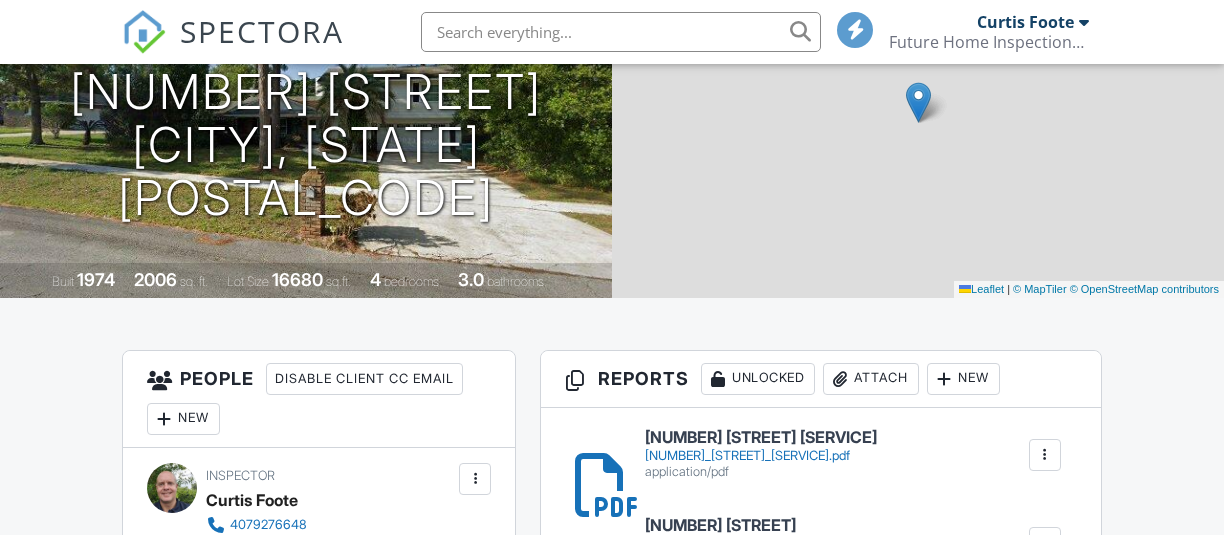 scroll, scrollTop: 300, scrollLeft: 0, axis: vertical 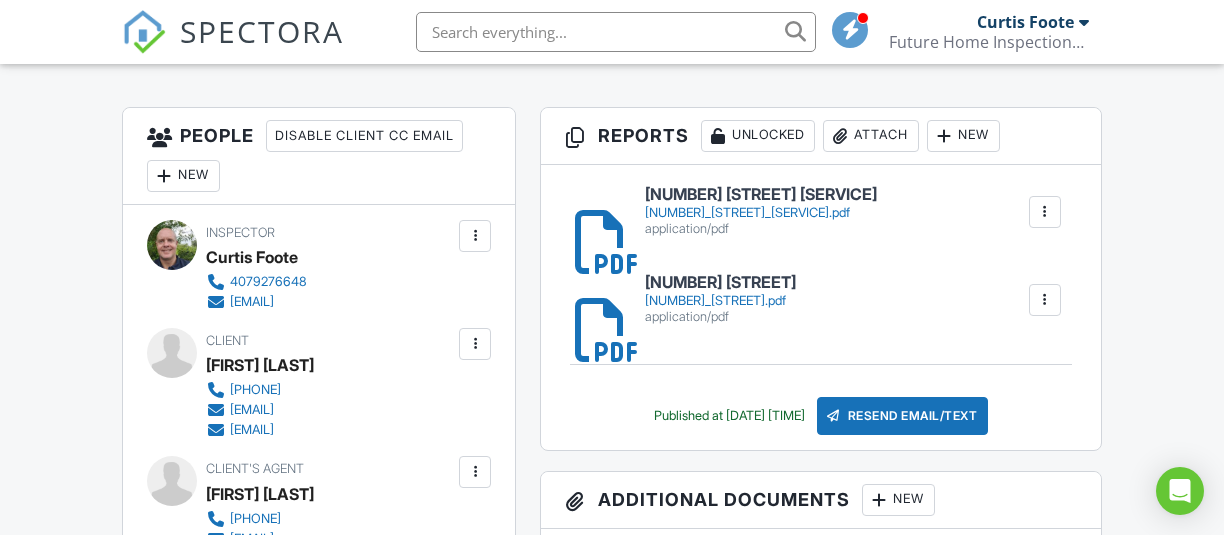 click on "[NUMBER] [STREET]" at bounding box center [720, 283] 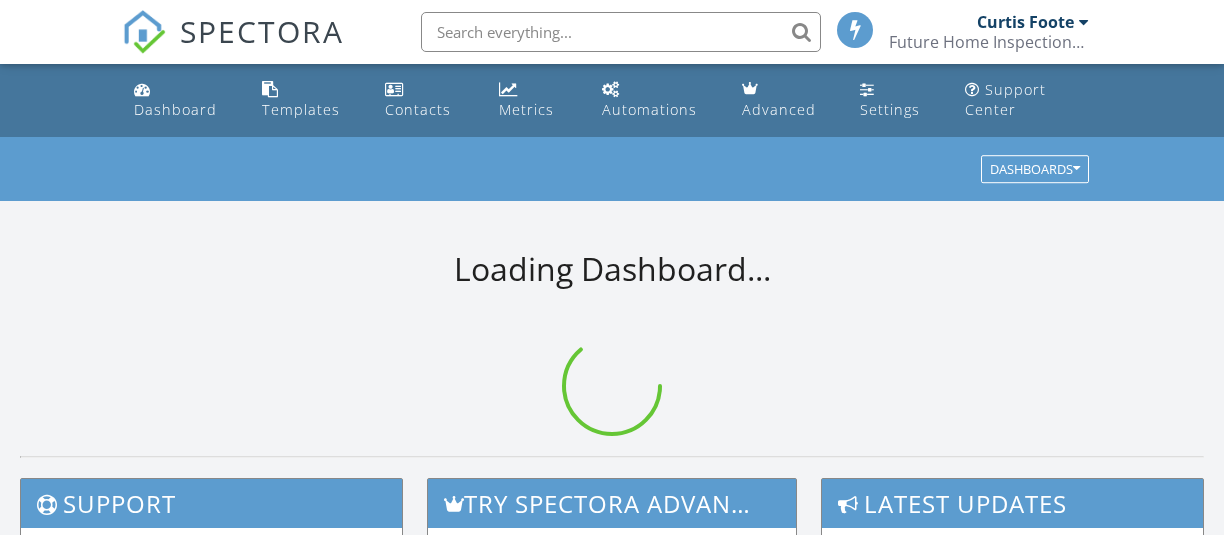 scroll, scrollTop: 0, scrollLeft: 0, axis: both 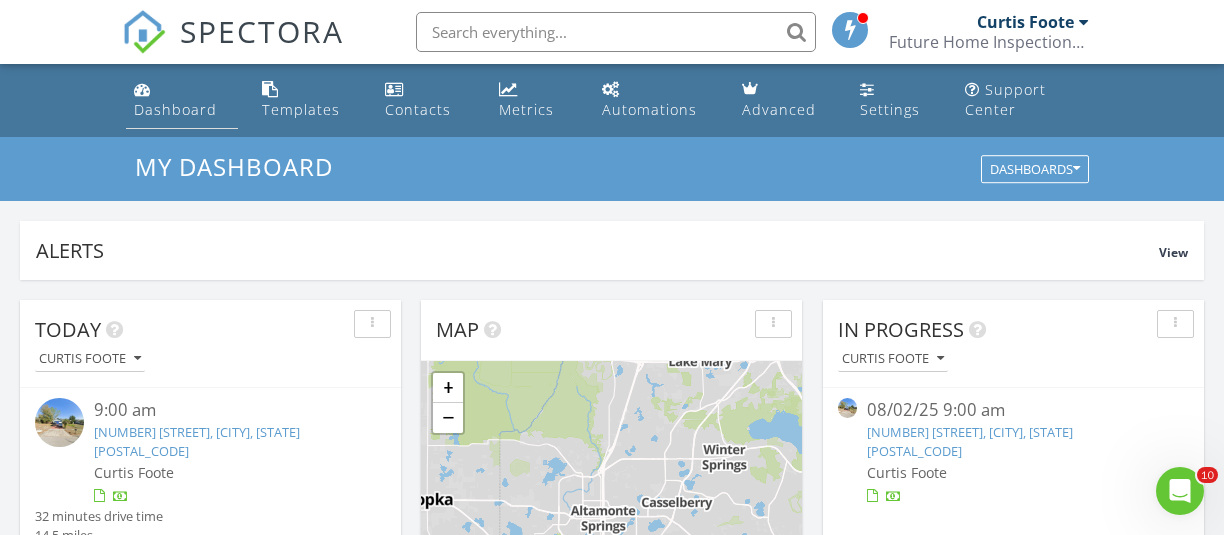 click on "Dashboard" at bounding box center [175, 109] 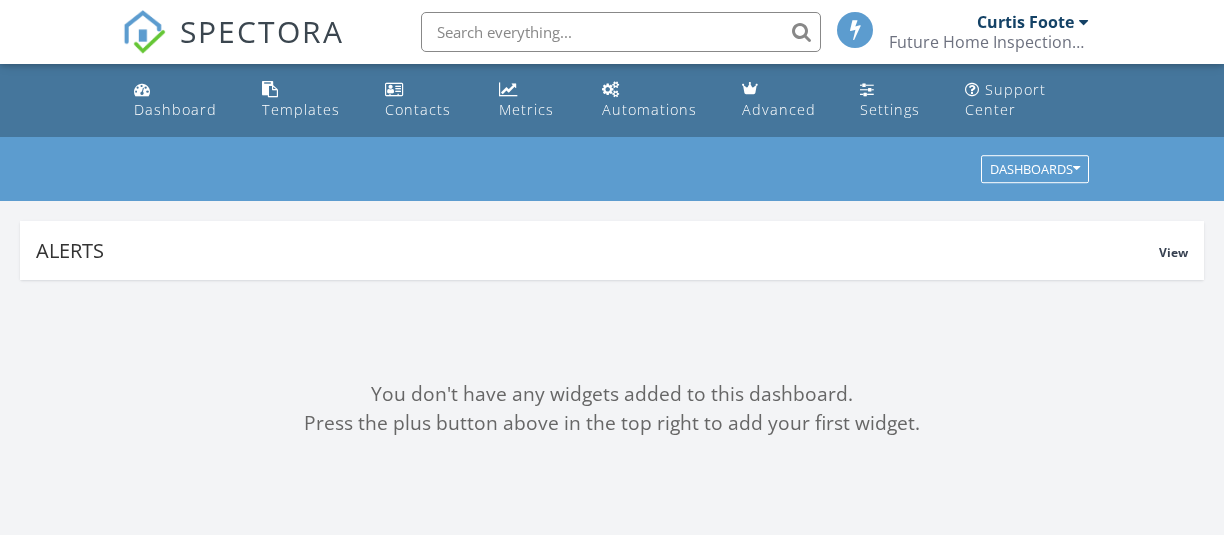 scroll, scrollTop: 0, scrollLeft: 0, axis: both 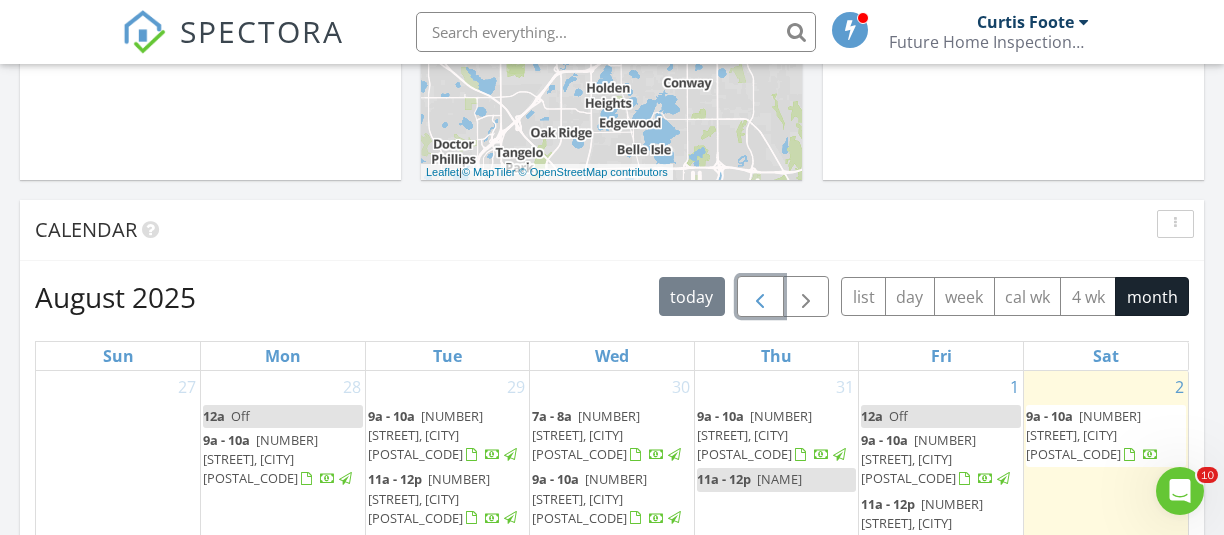 click at bounding box center (760, 297) 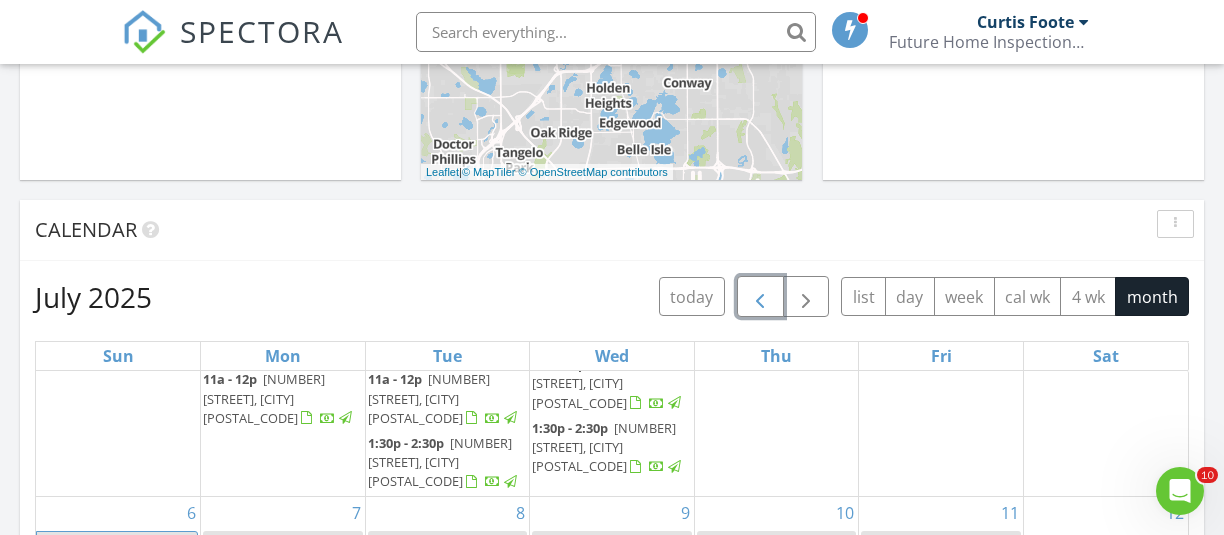 scroll, scrollTop: 0, scrollLeft: 0, axis: both 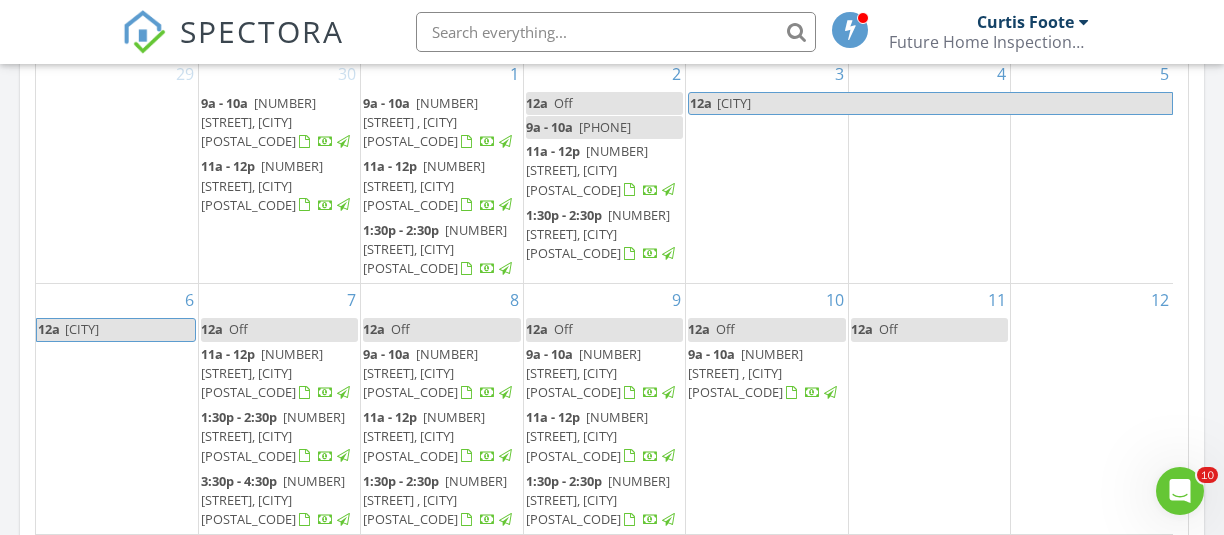 click on "1620 Highland Dr, Longwood 32750" at bounding box center [435, 249] 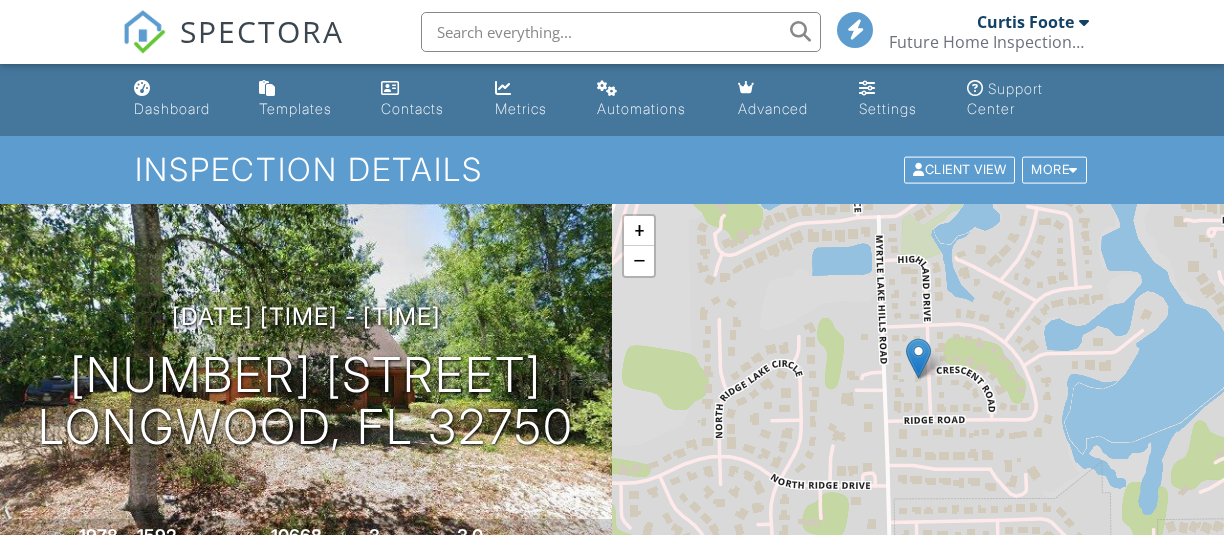 scroll, scrollTop: 371, scrollLeft: 0, axis: vertical 